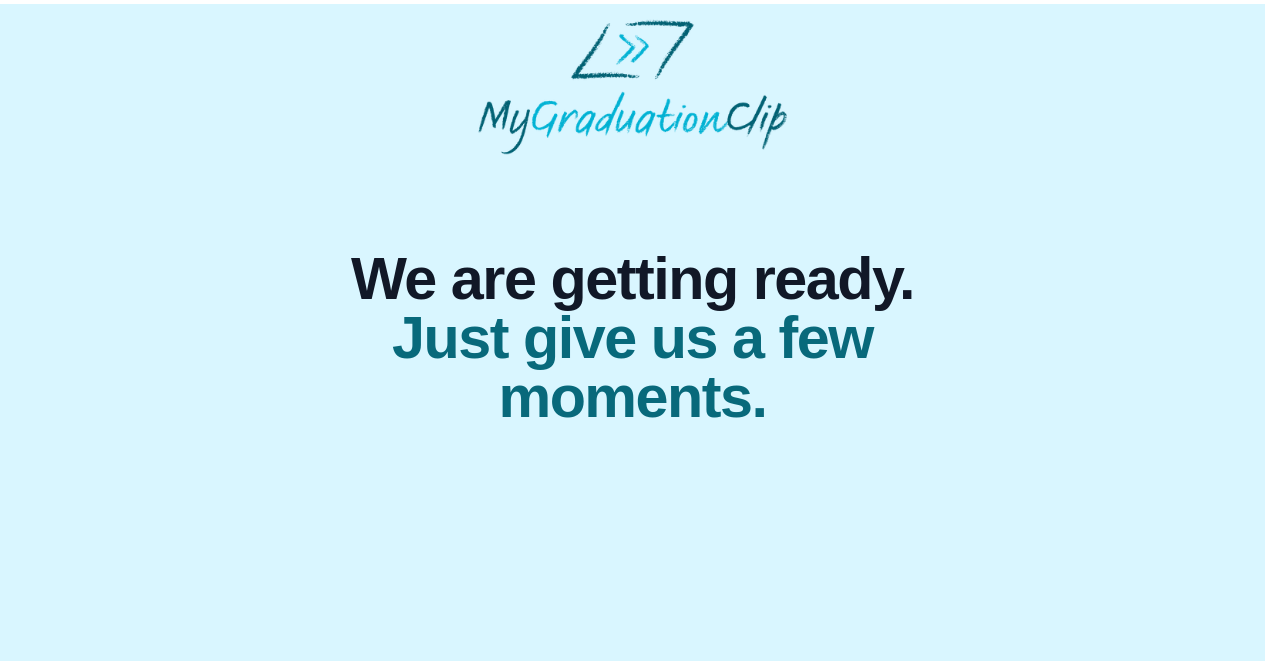 scroll, scrollTop: 0, scrollLeft: 0, axis: both 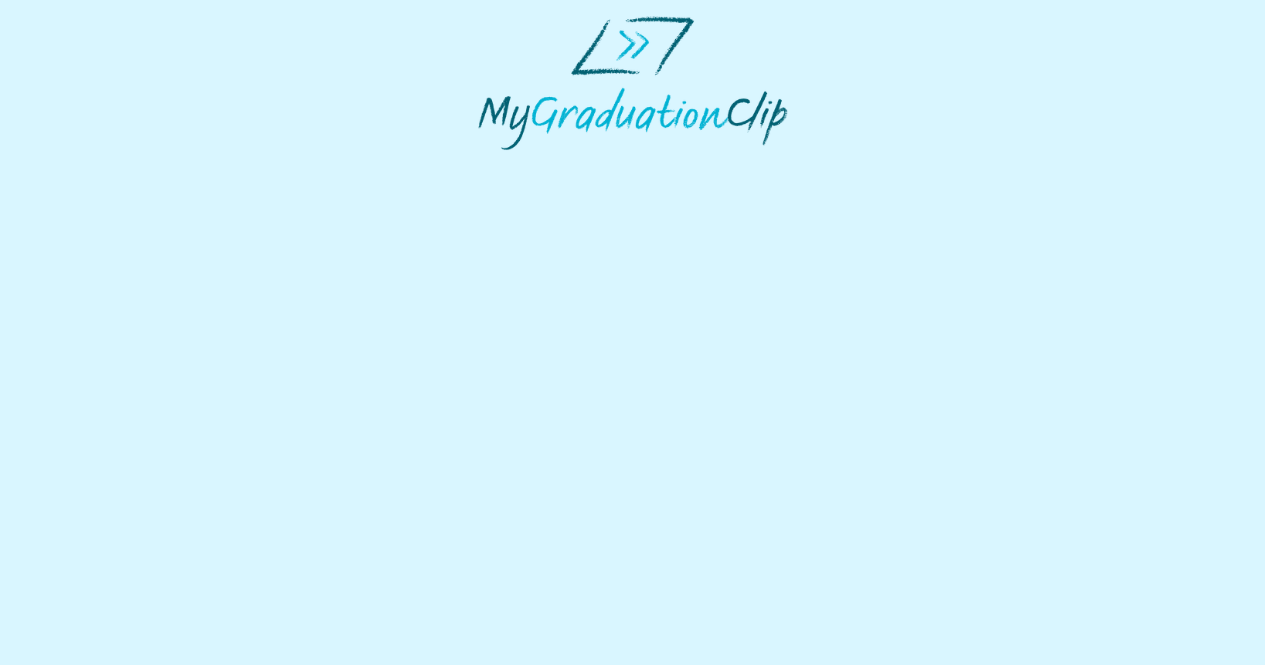 select on "**********" 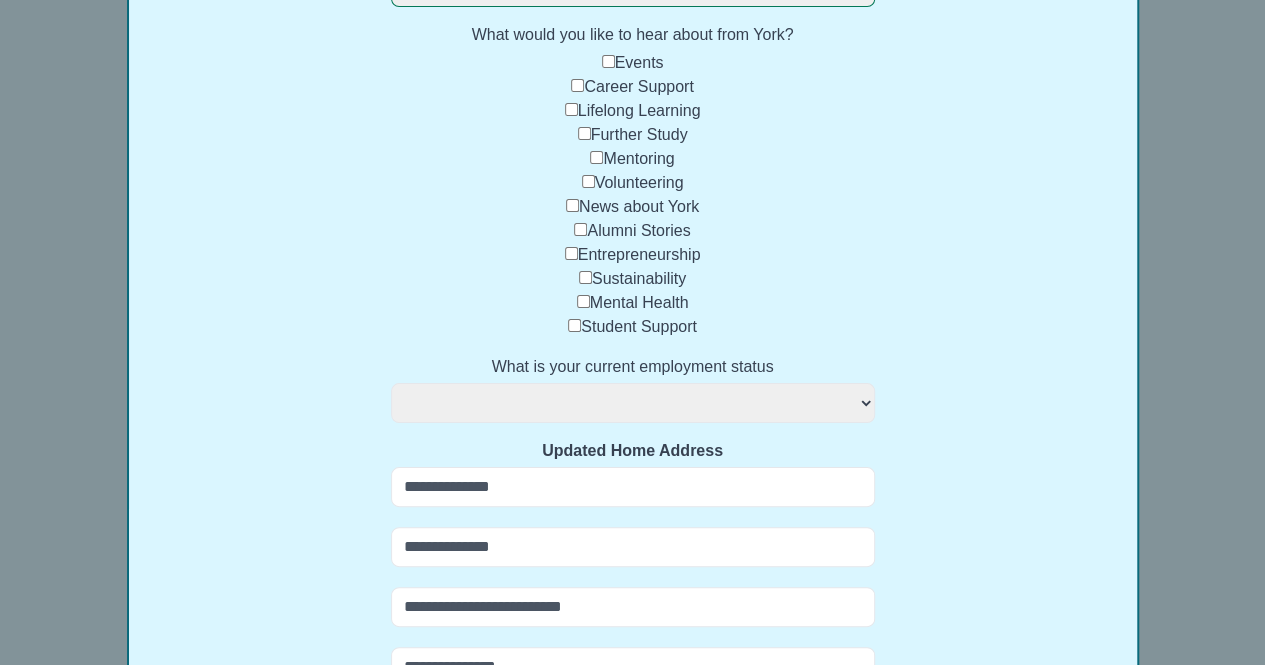 scroll, scrollTop: 324, scrollLeft: 0, axis: vertical 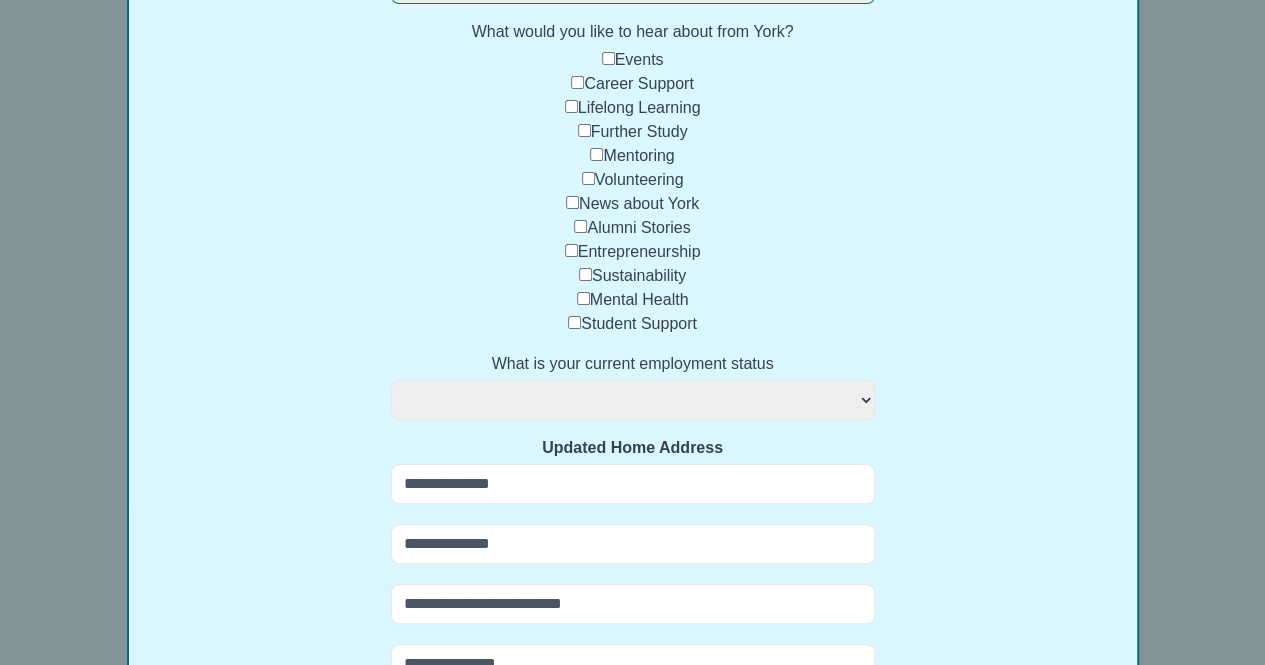click on "**********" at bounding box center (633, 400) 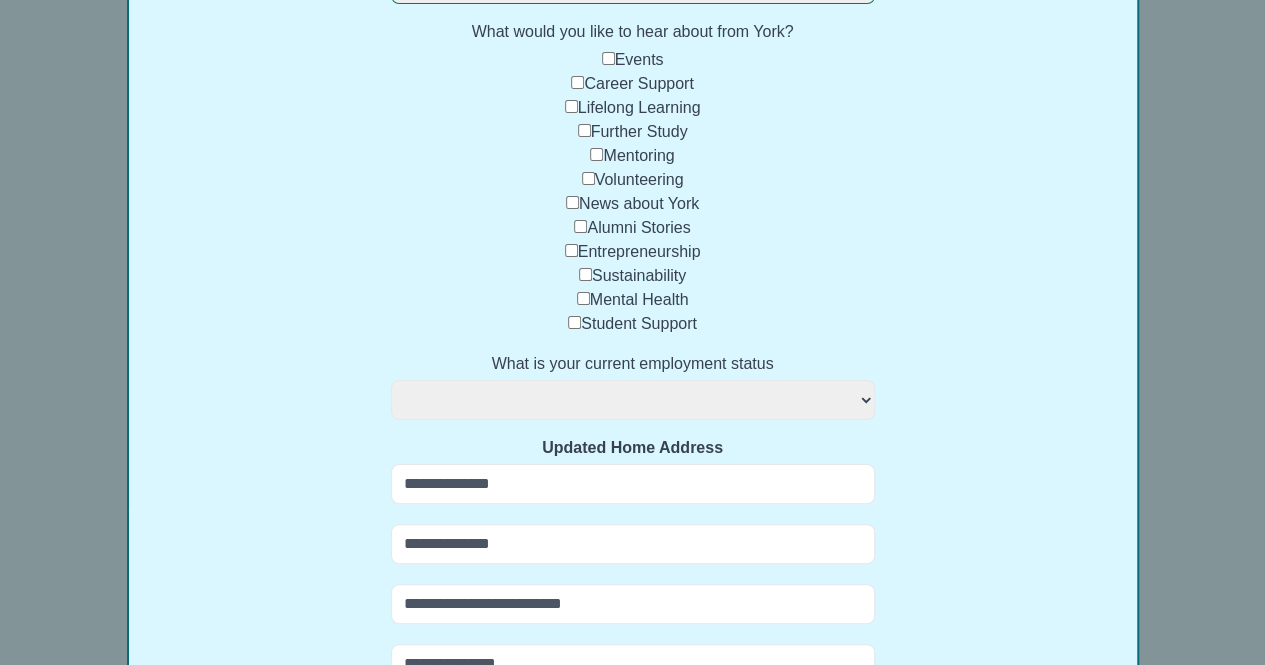 select on "**********" 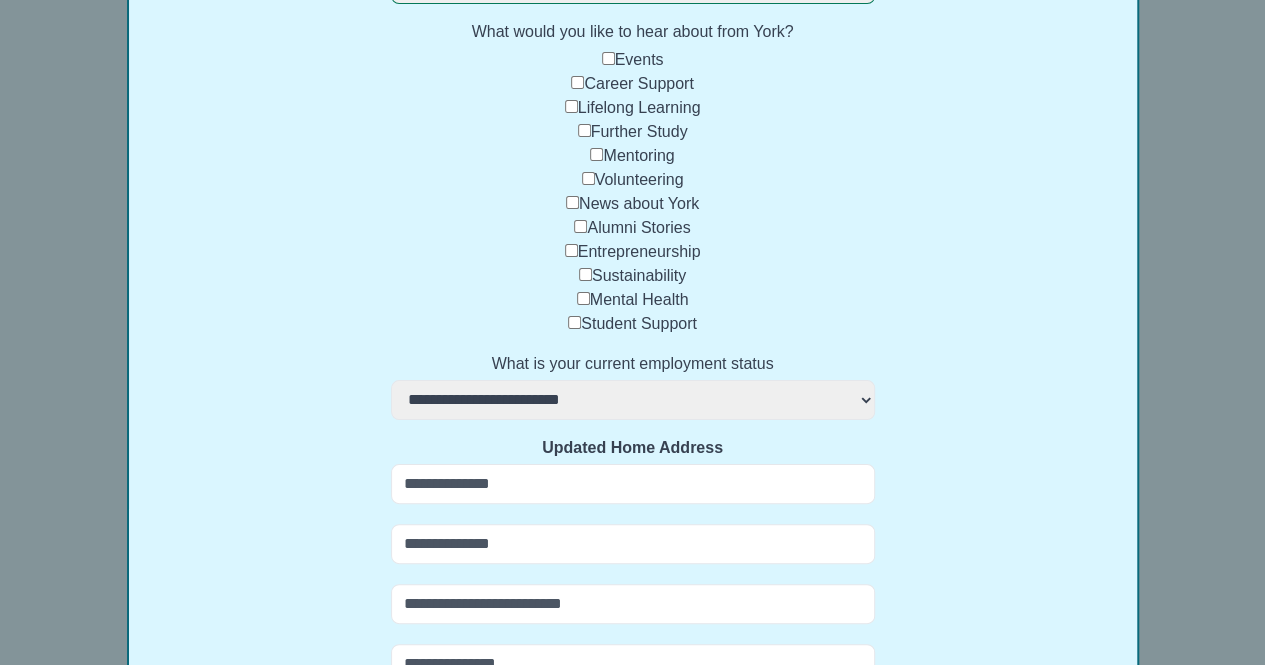 click on "**********" at bounding box center [633, 400] 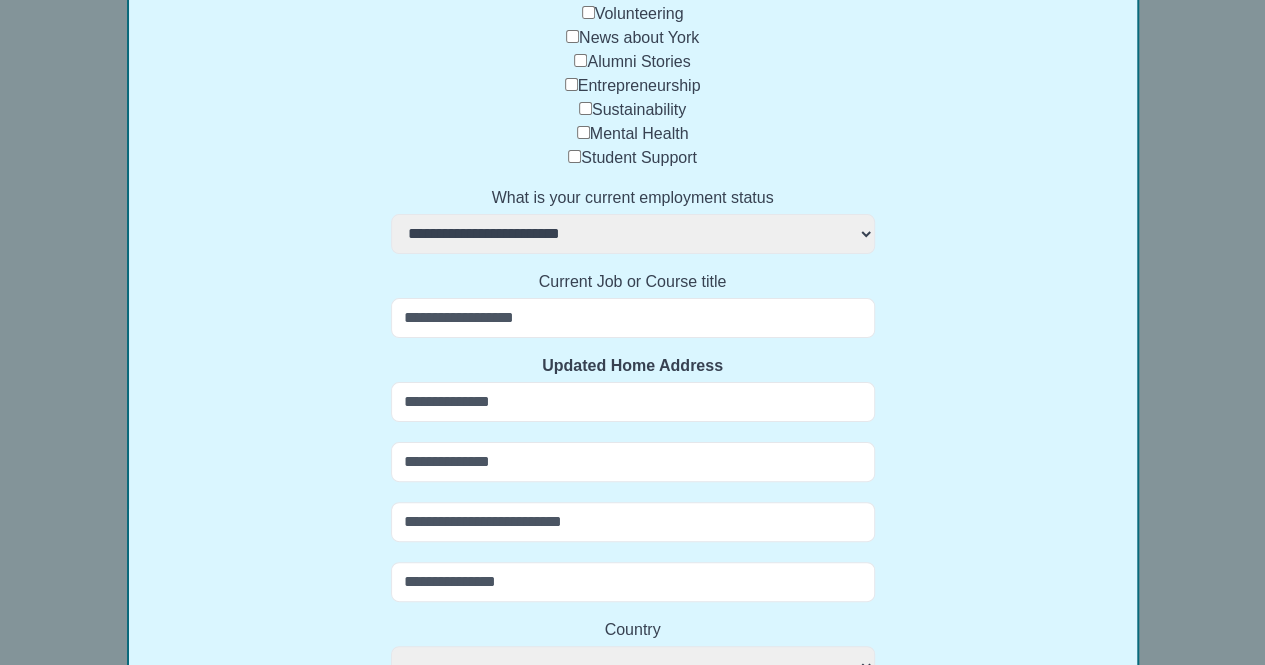 scroll, scrollTop: 492, scrollLeft: 0, axis: vertical 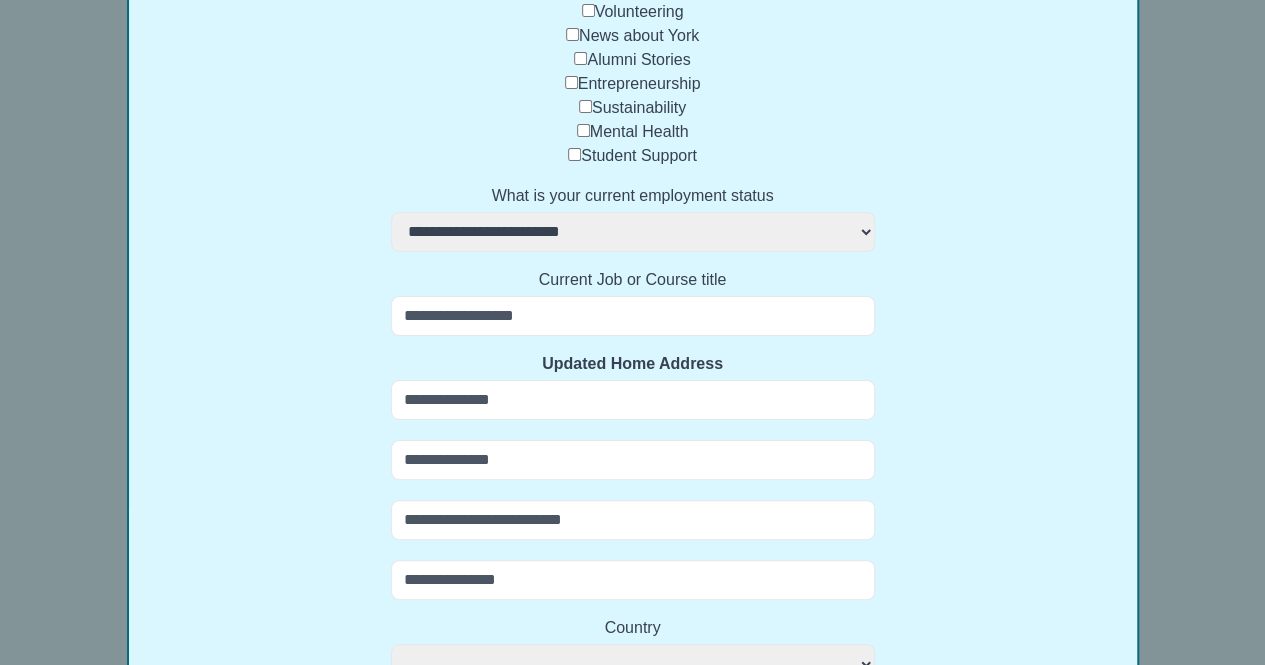 click on "Current Job or Course title" at bounding box center [633, 316] 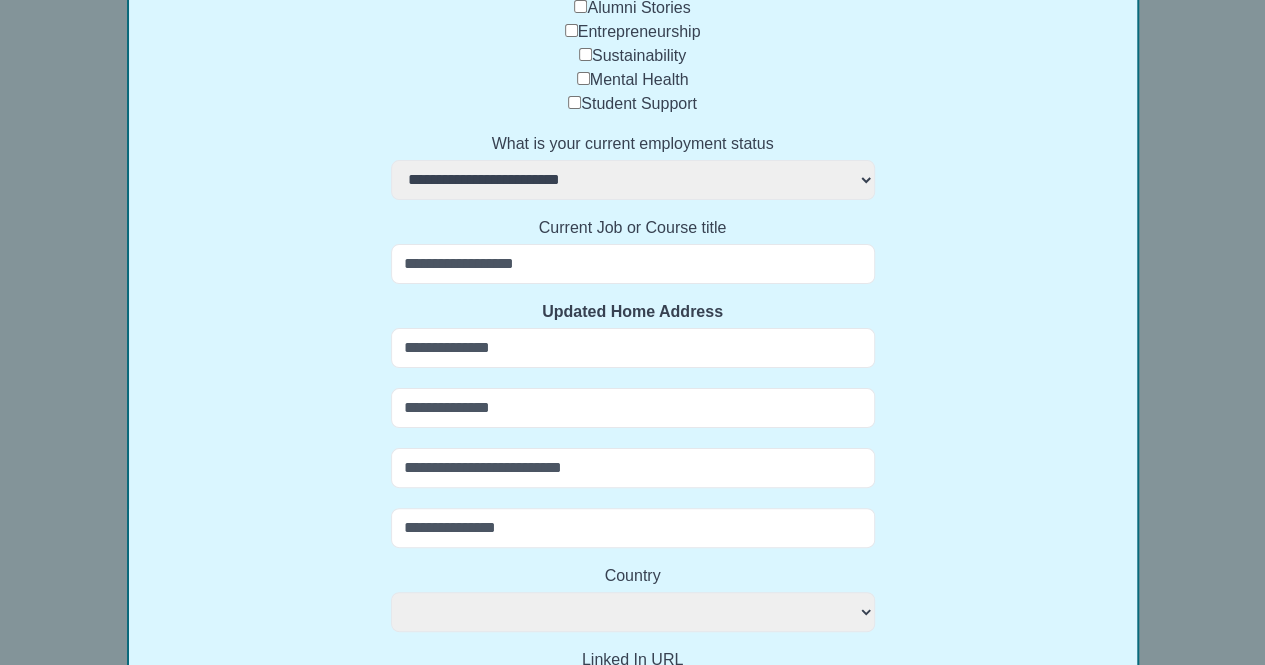 scroll, scrollTop: 545, scrollLeft: 0, axis: vertical 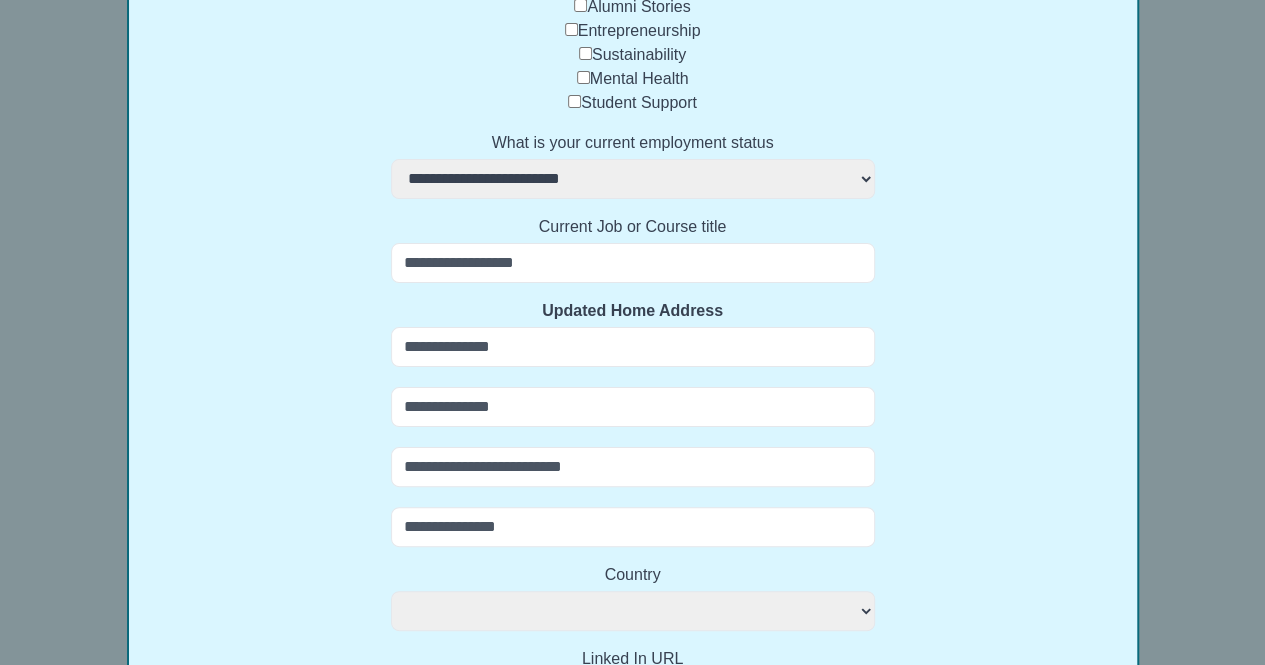 click on "Updated Home Address" at bounding box center [633, 347] 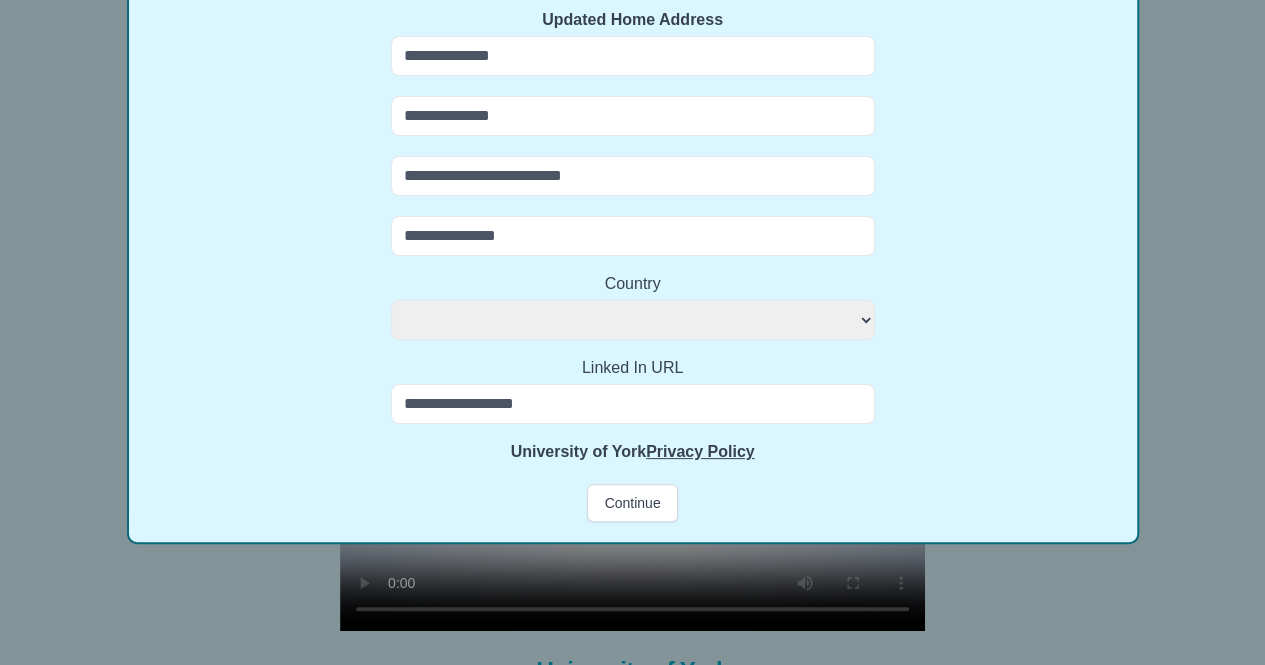 scroll, scrollTop: 837, scrollLeft: 0, axis: vertical 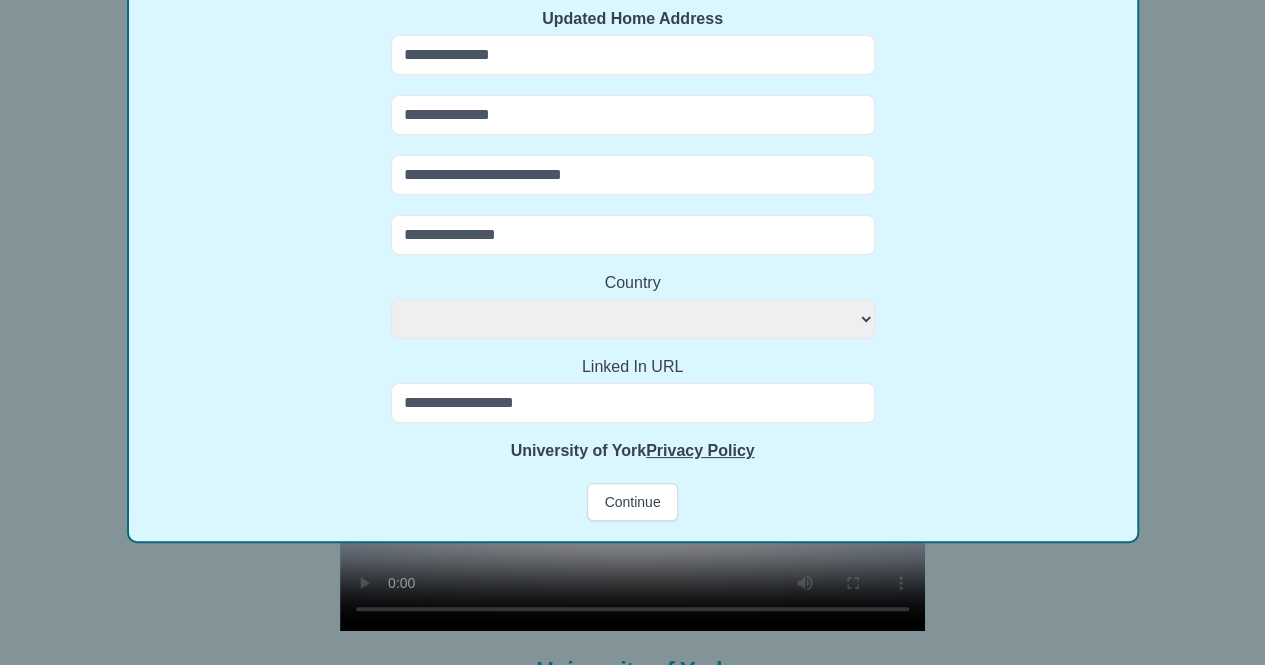 select 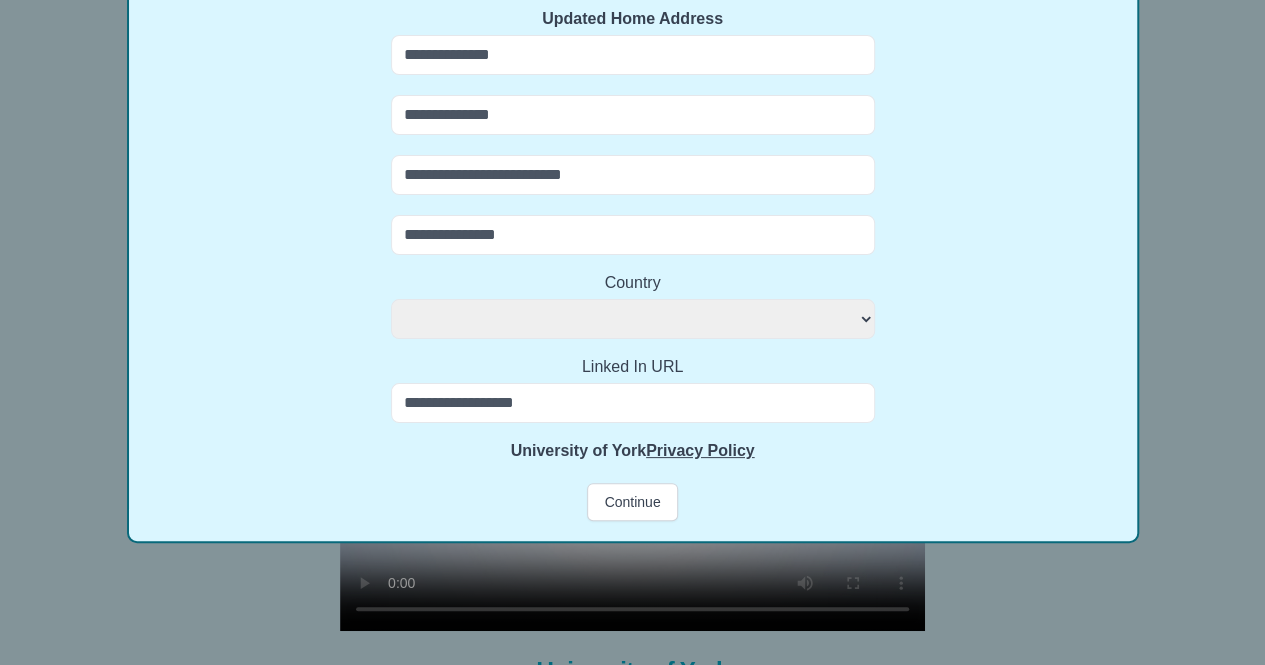 click on "Privacy Policy" at bounding box center [700, 450] 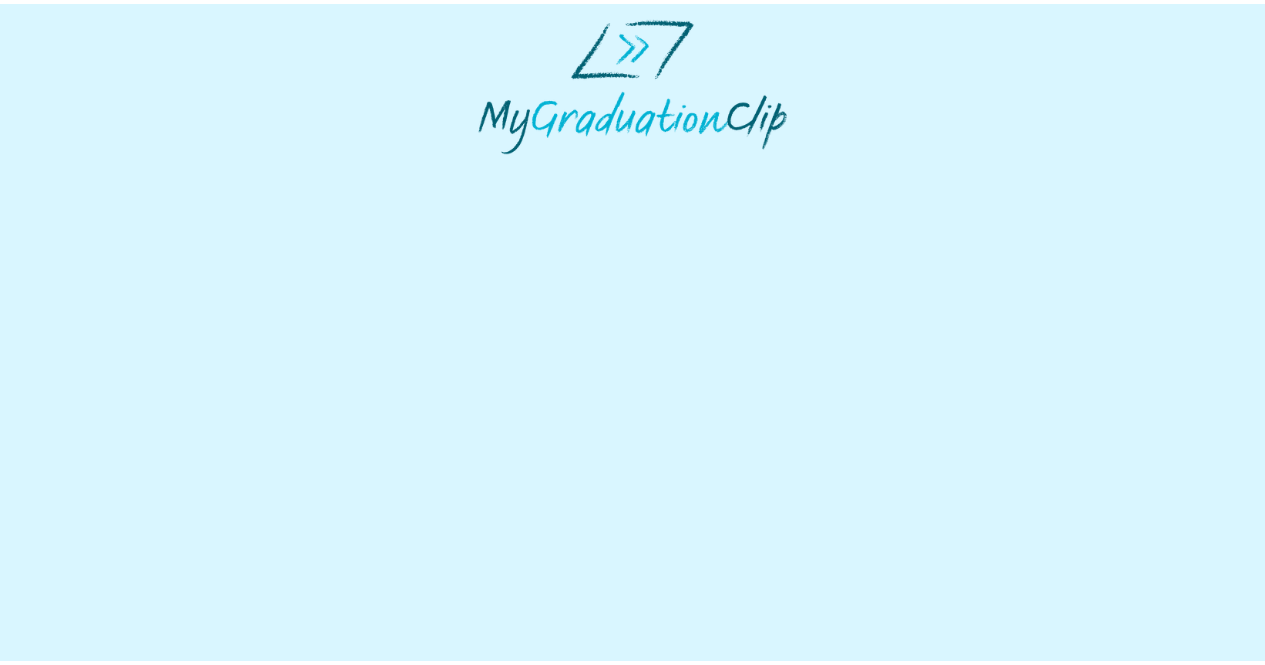 scroll, scrollTop: 0, scrollLeft: 0, axis: both 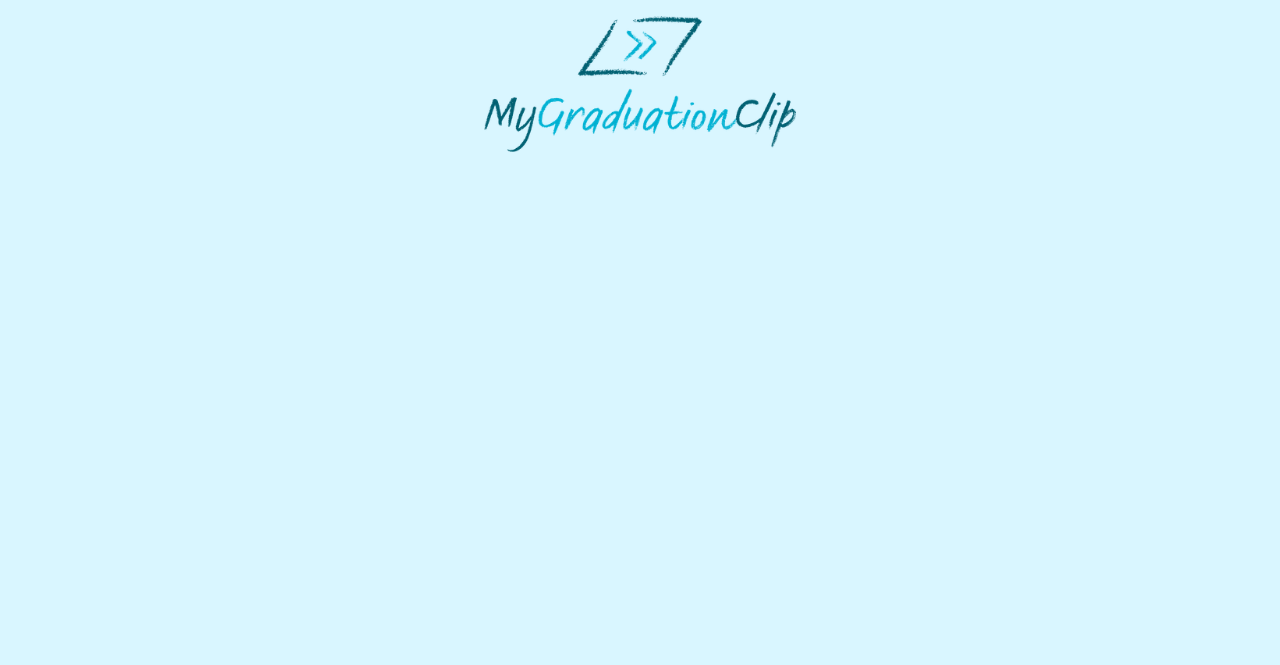select on "**********" 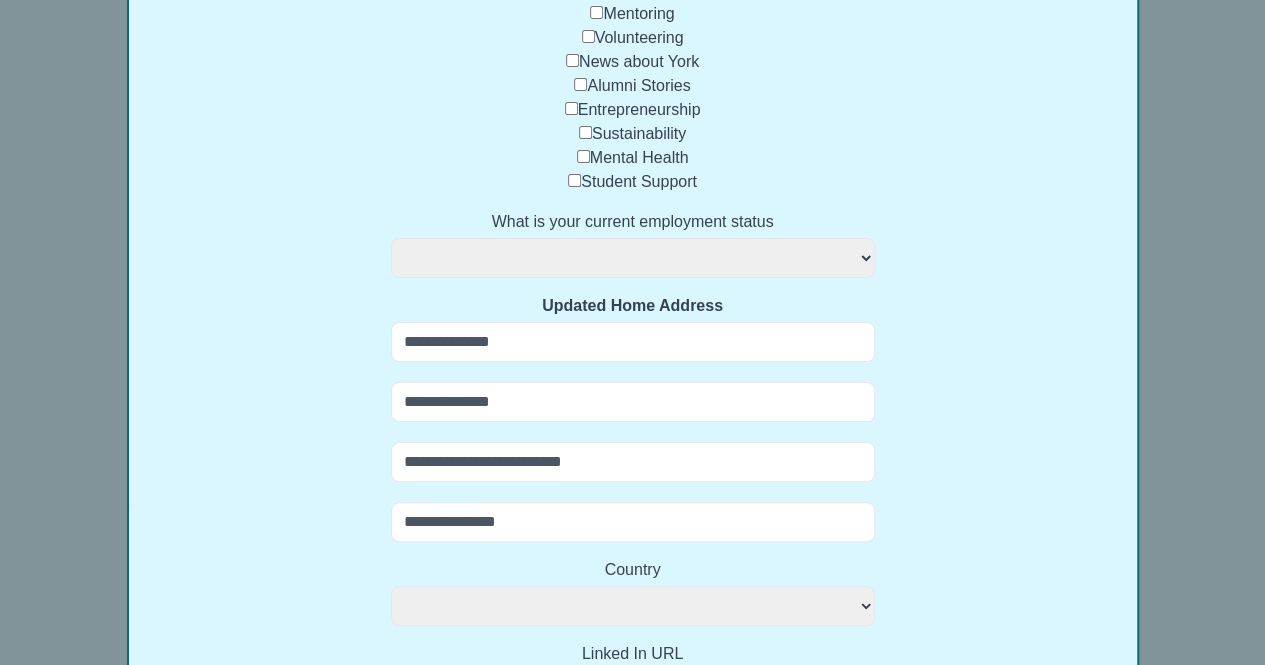 scroll, scrollTop: 472, scrollLeft: 0, axis: vertical 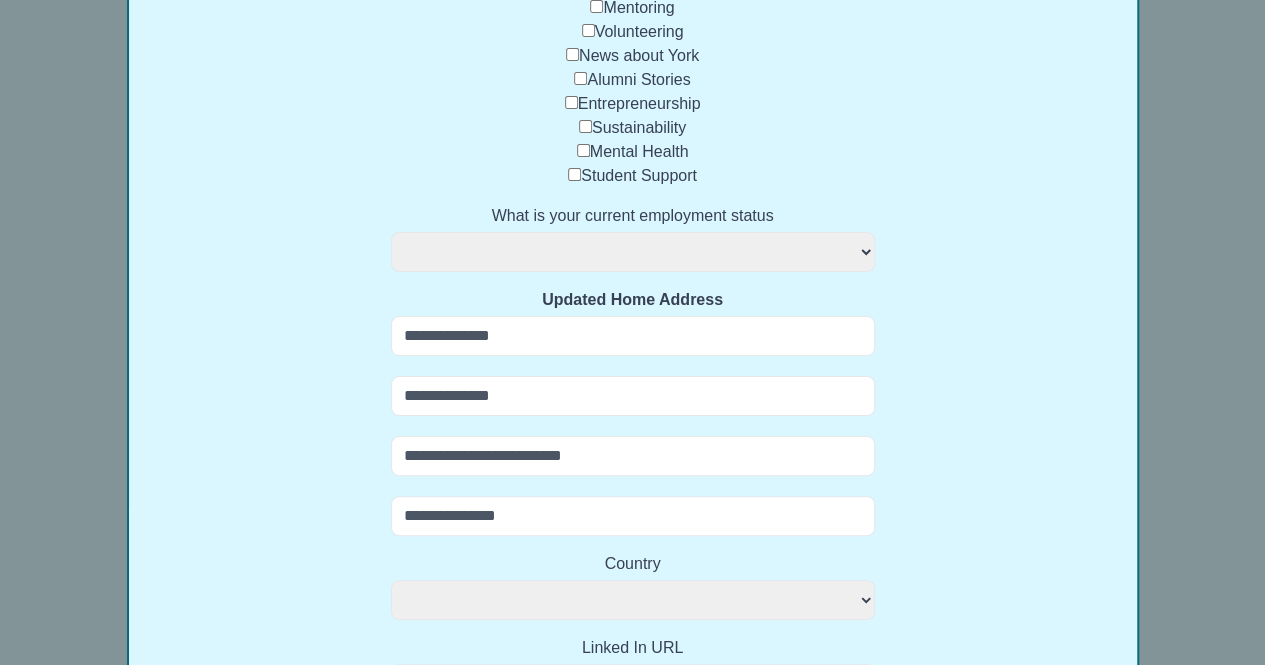 click on "**********" at bounding box center [633, 252] 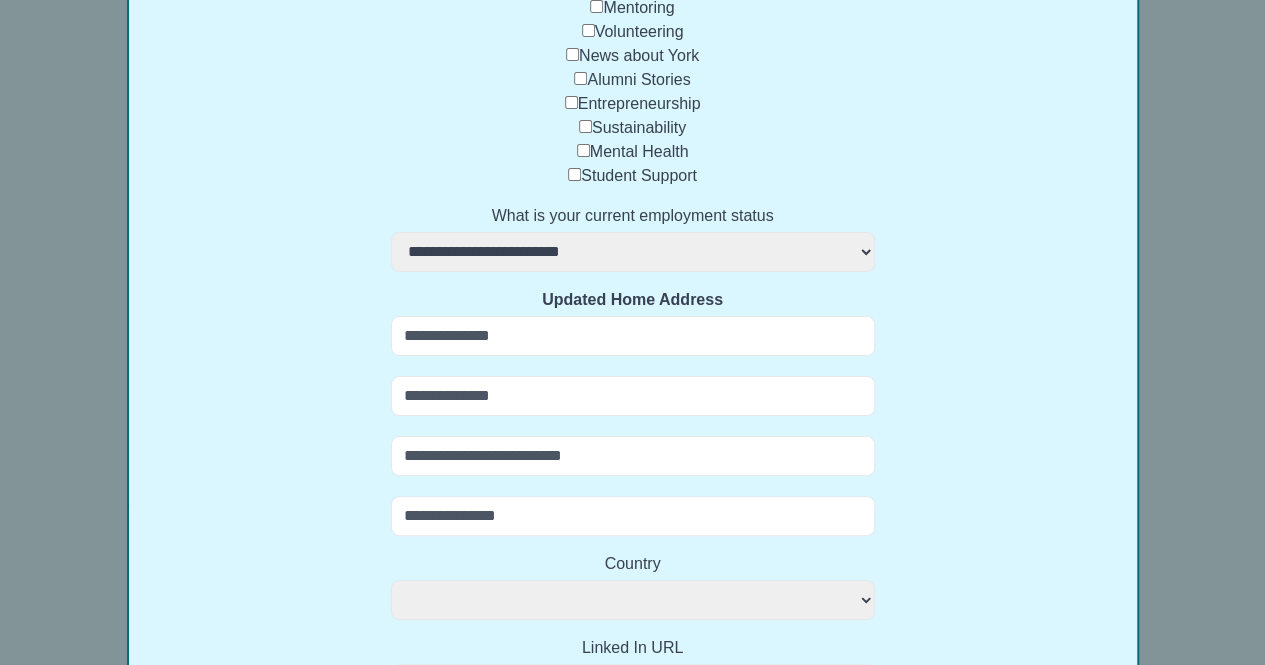 click on "**********" at bounding box center [633, 252] 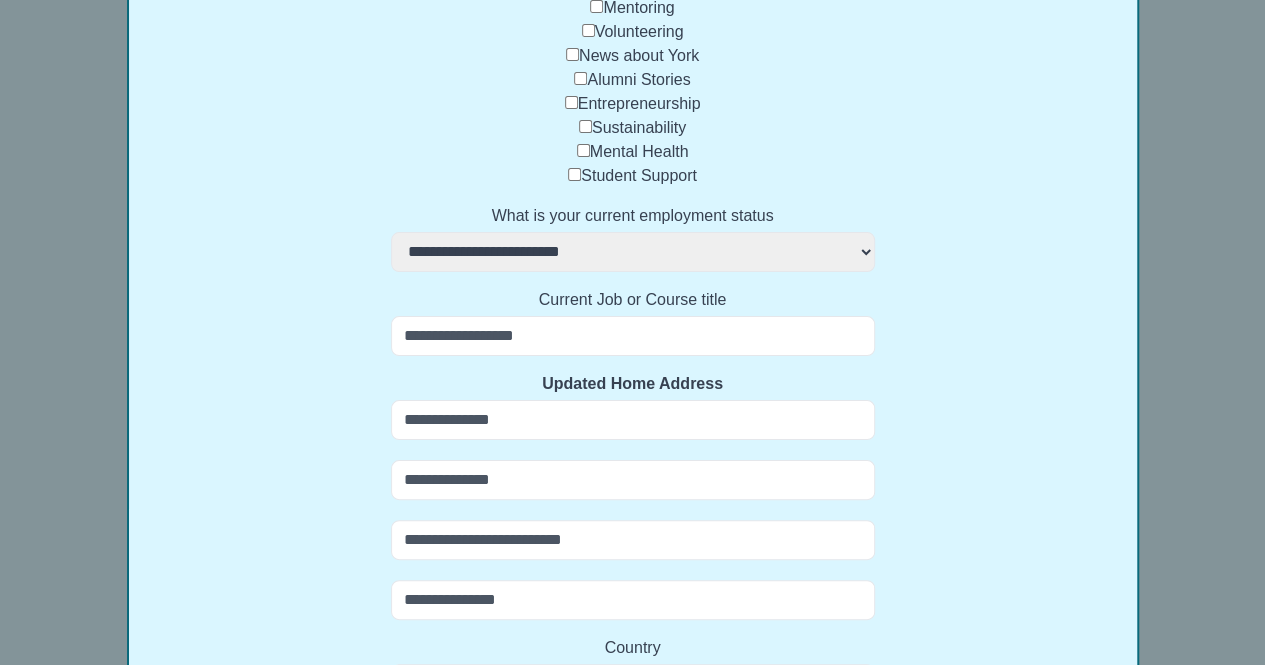 click on "Current Job or Course title" at bounding box center [633, 336] 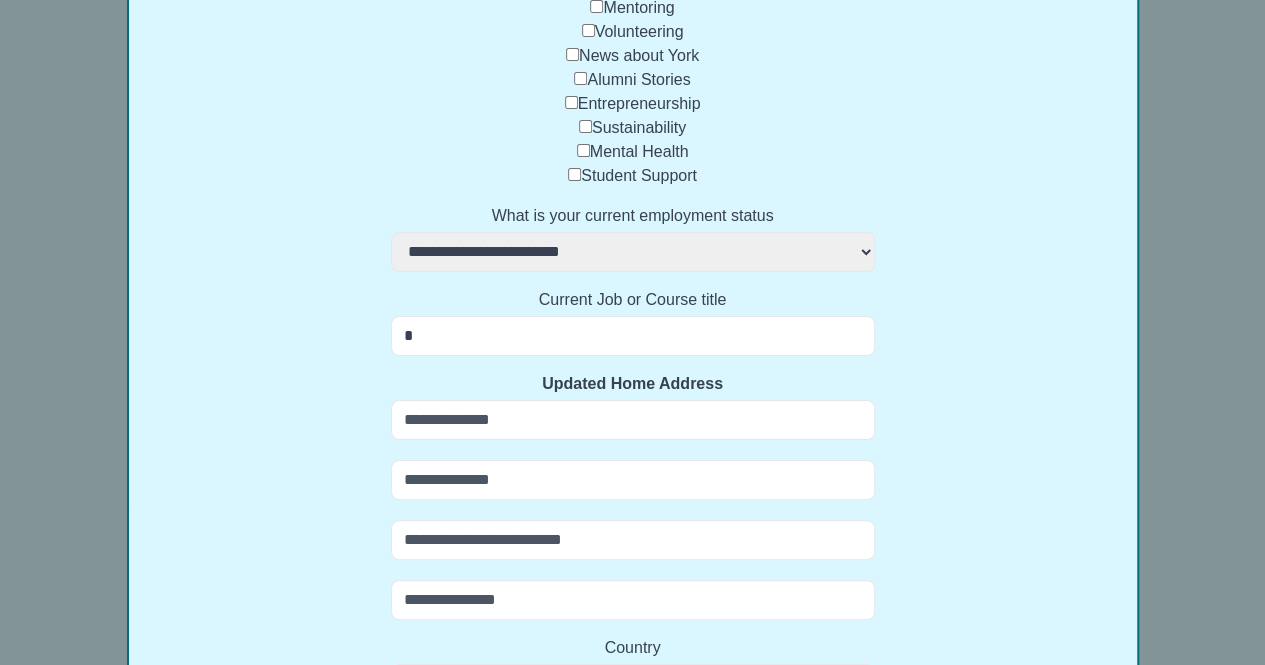 select 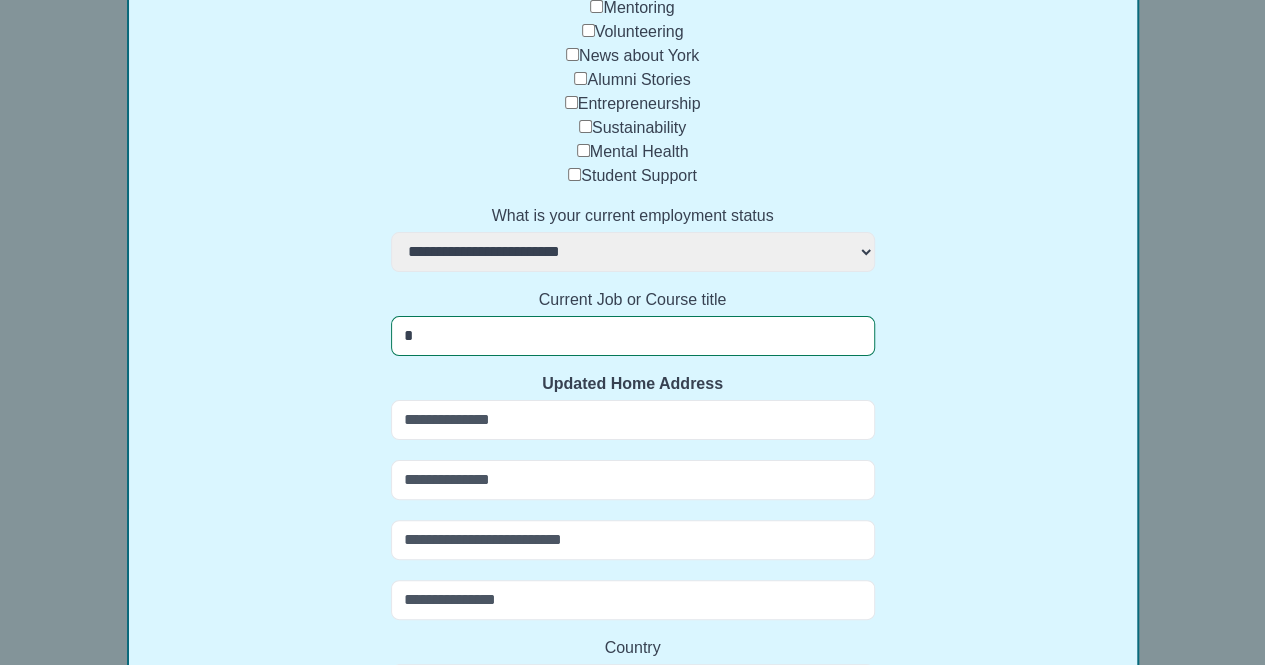 type on "**" 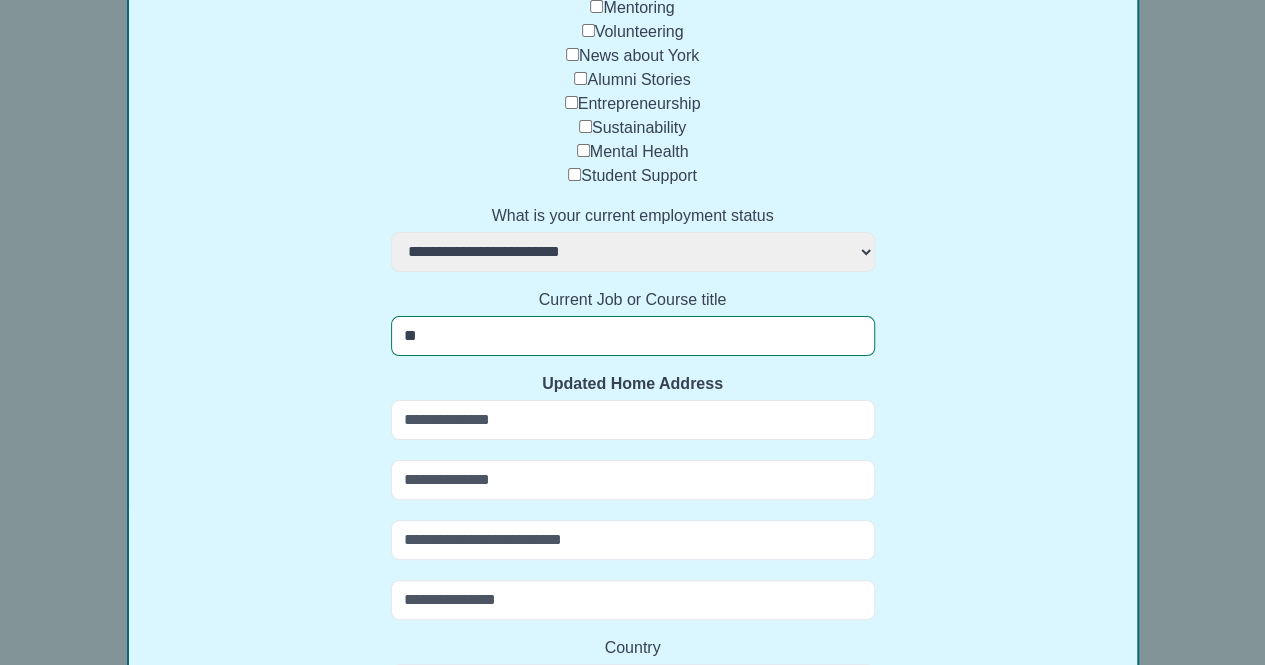 select 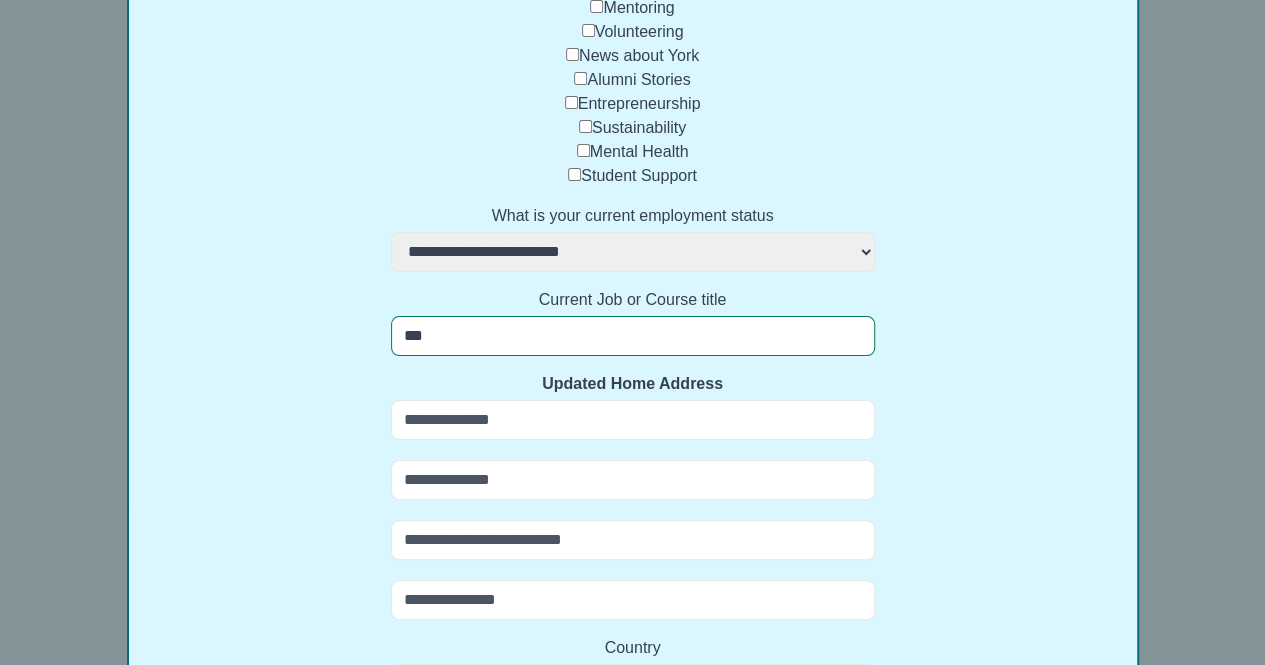 select 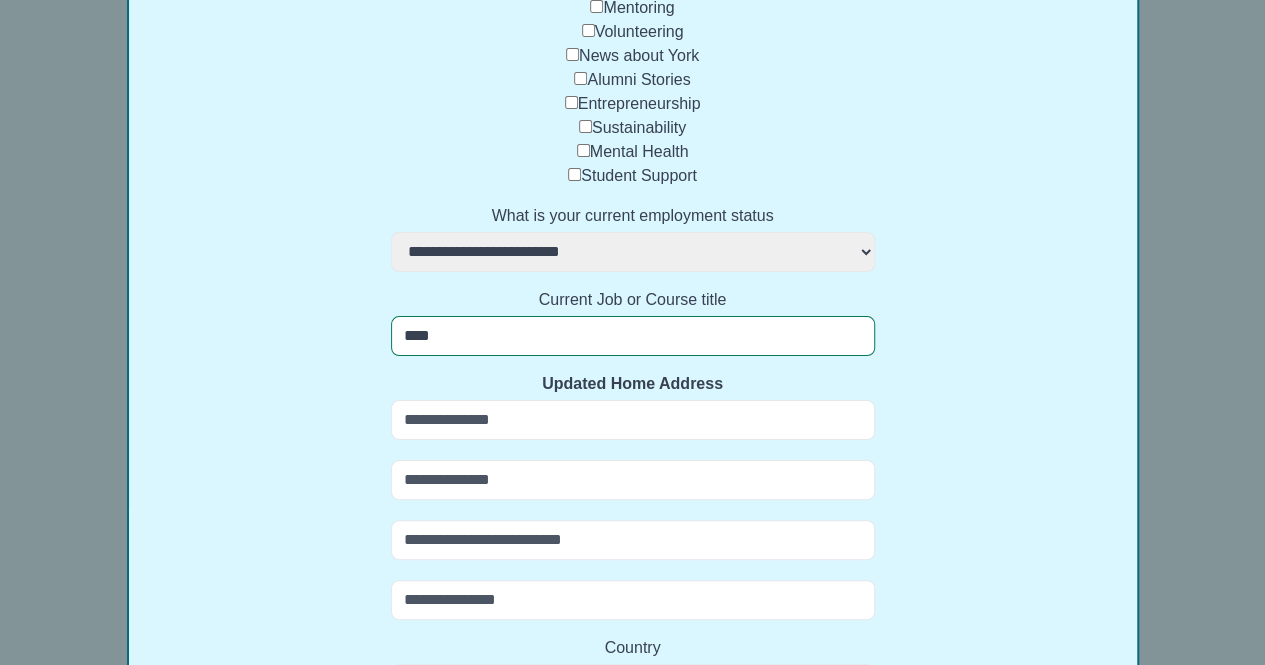 select 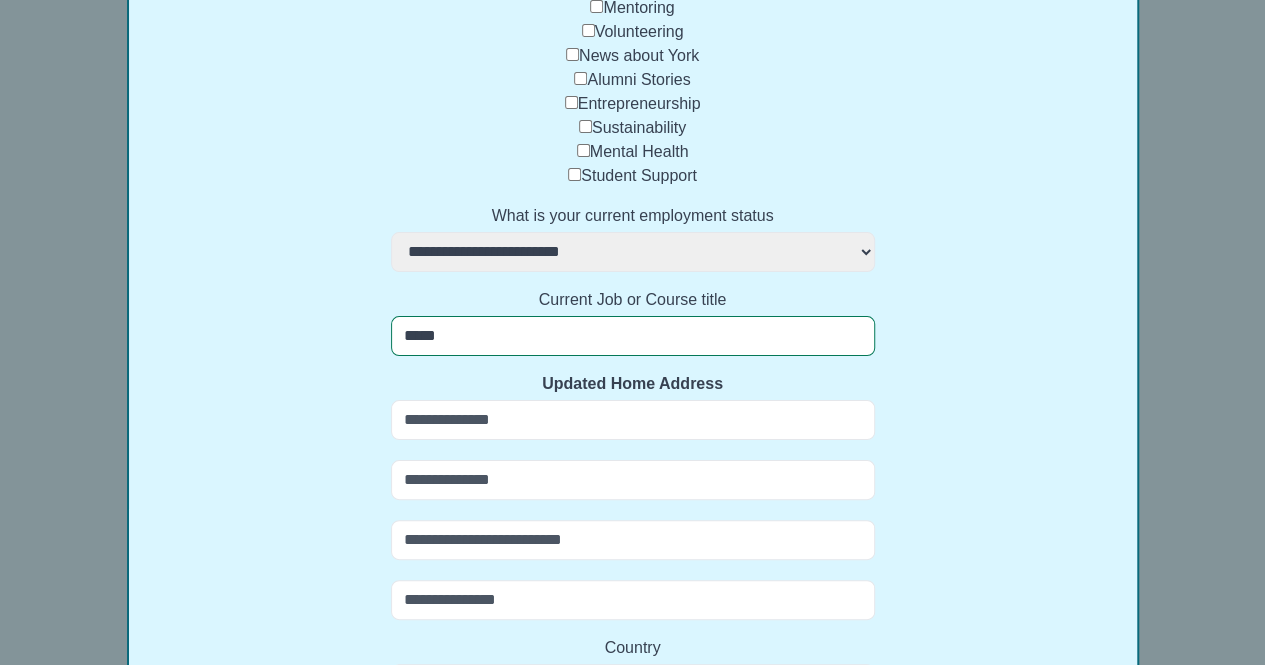 select 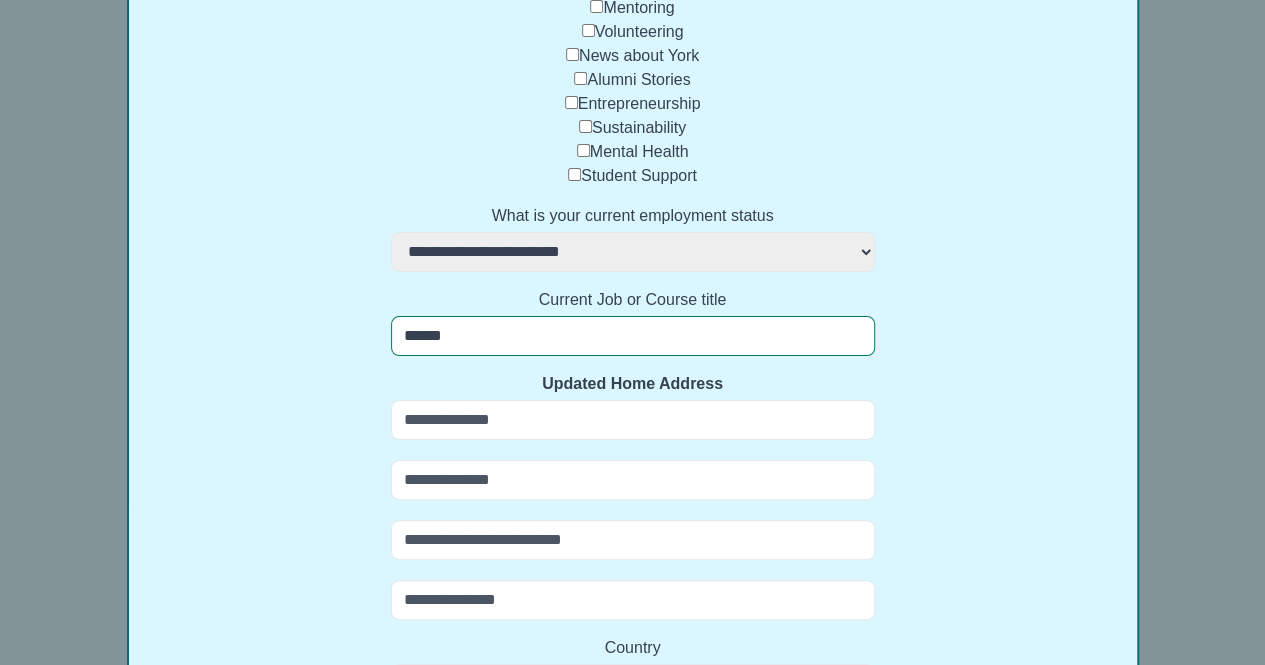 select 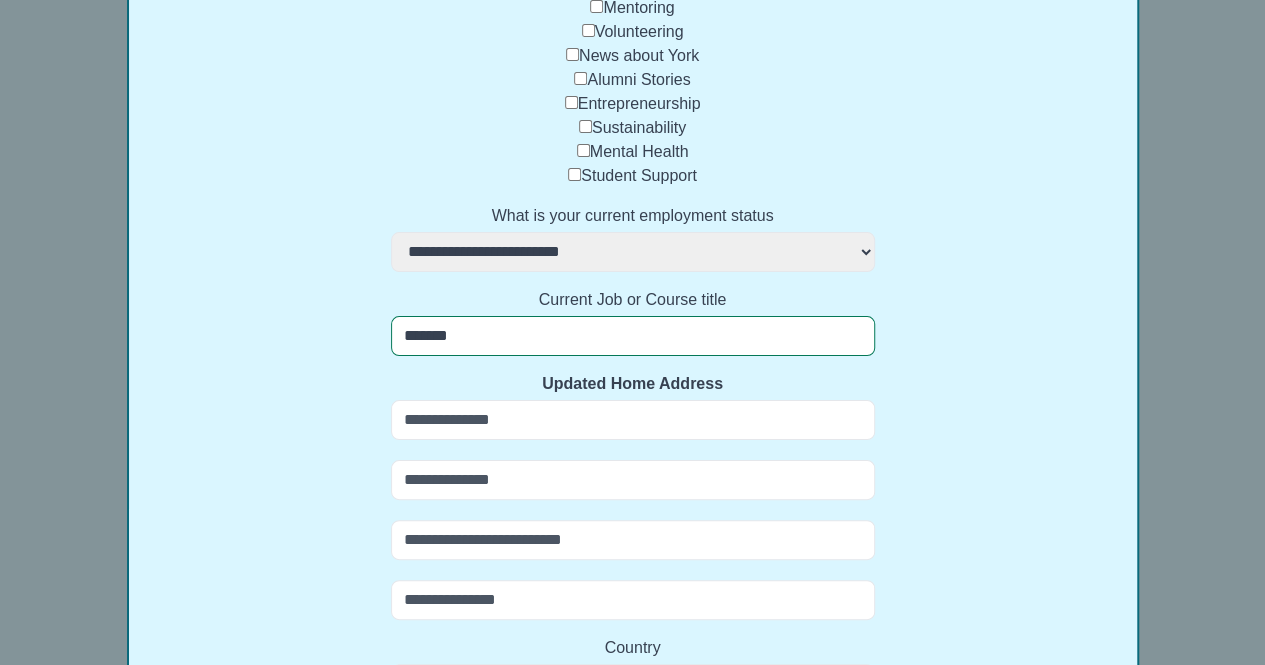 select 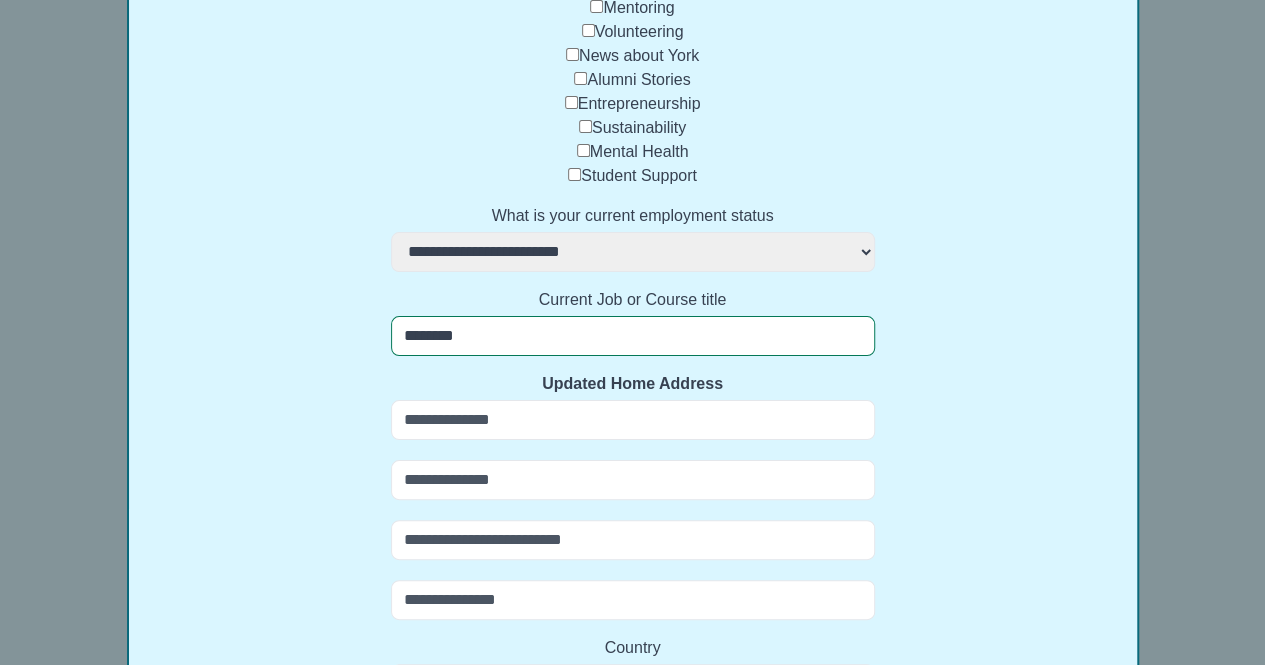 select 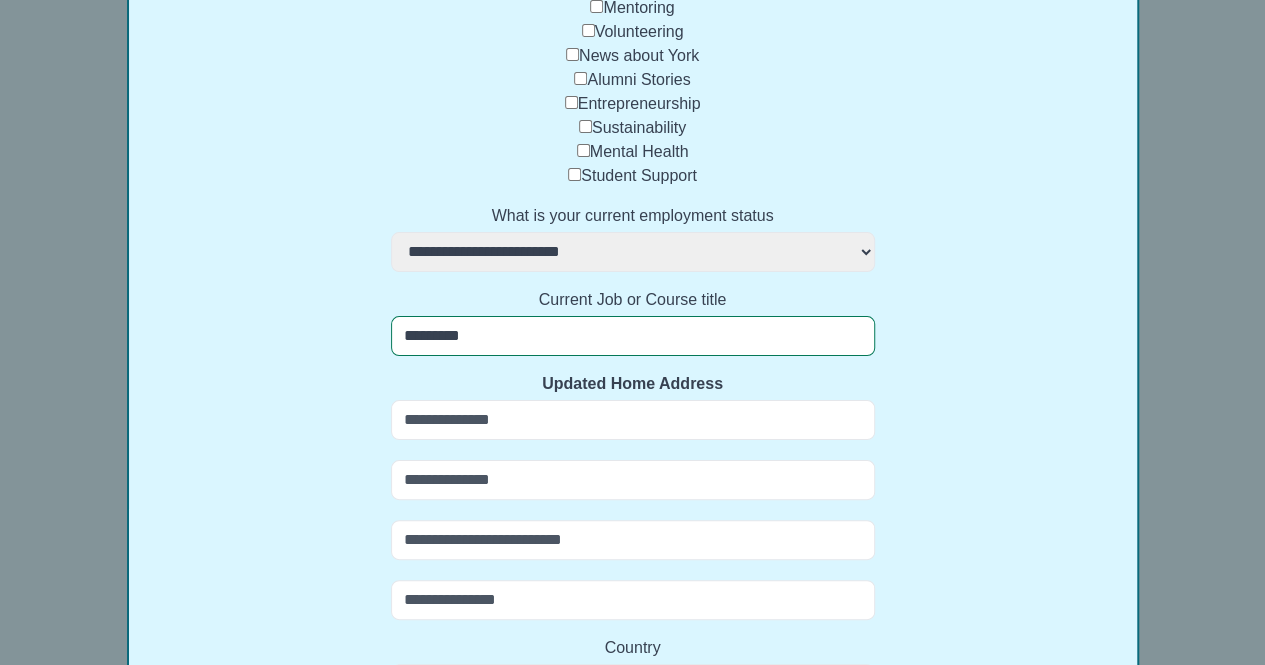 select 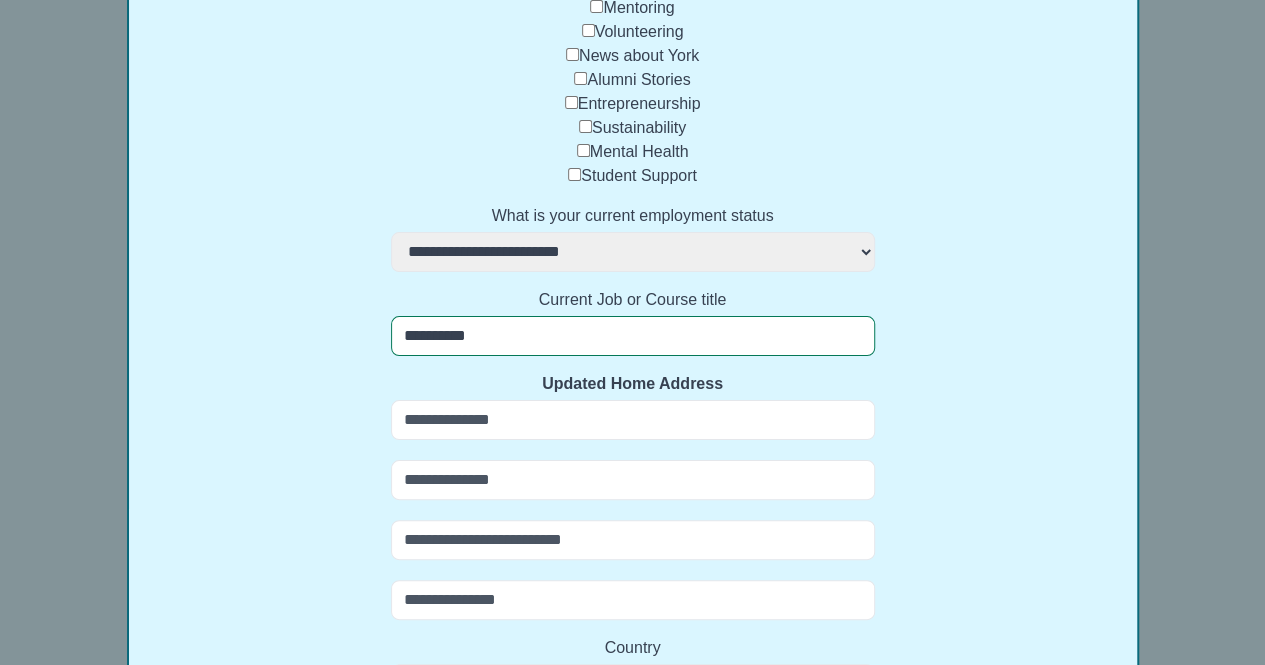 select 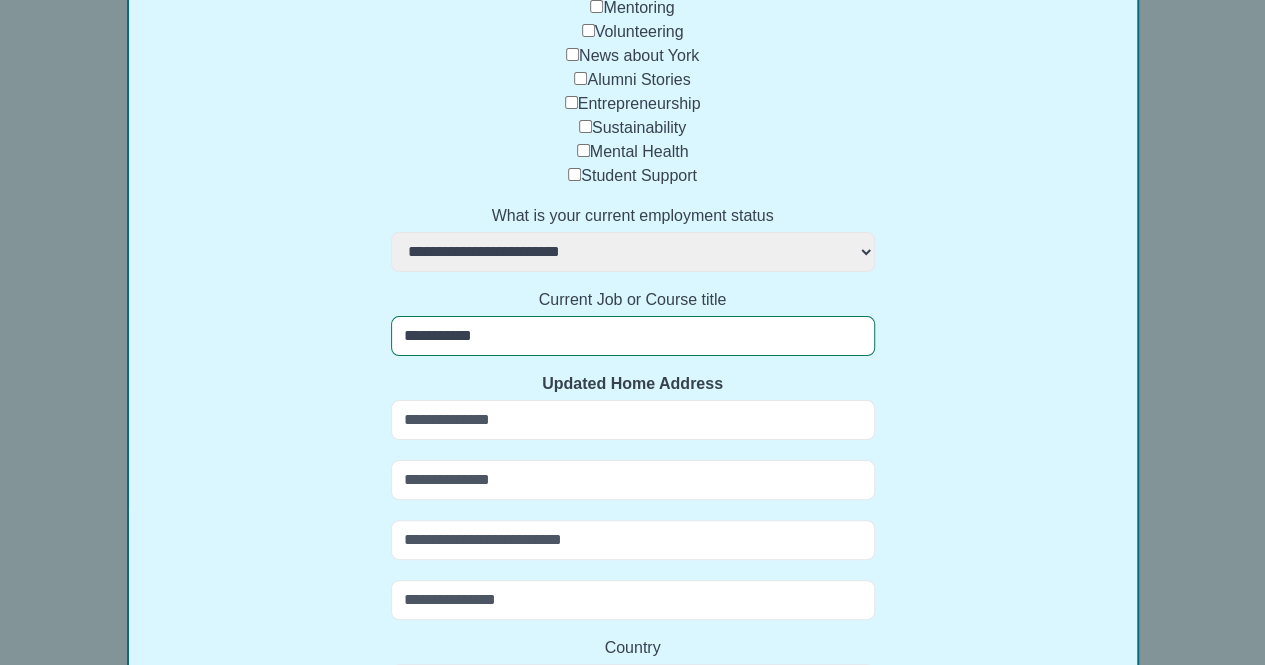 select 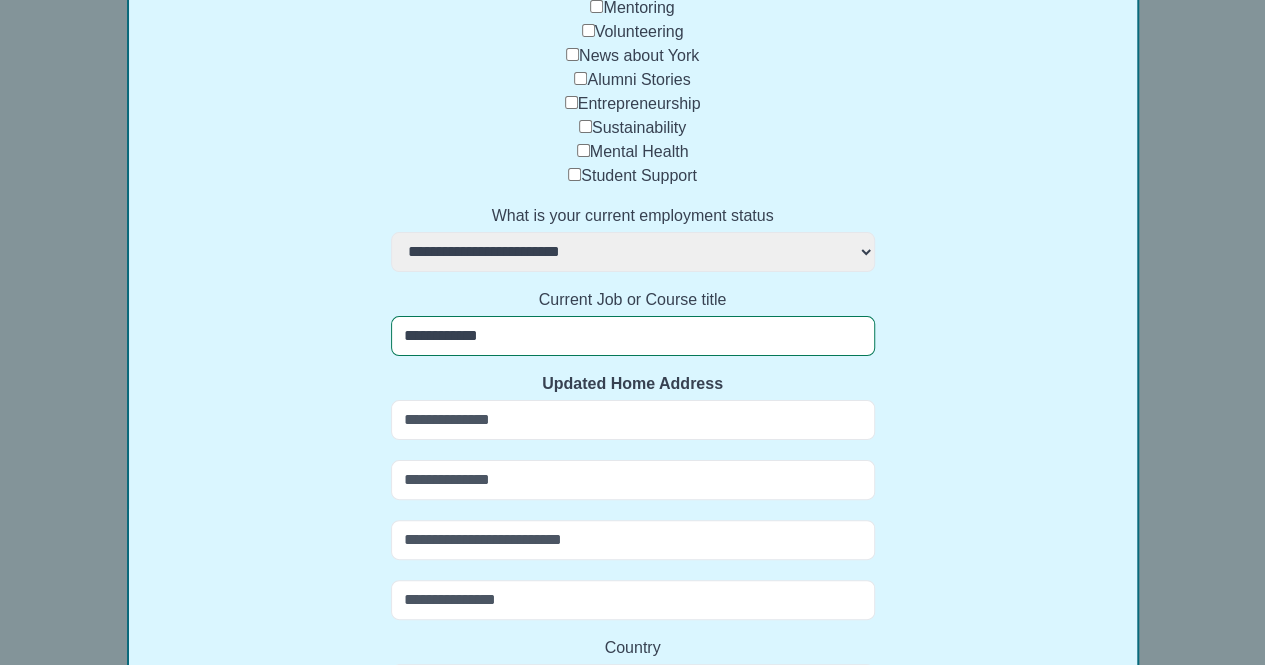 select 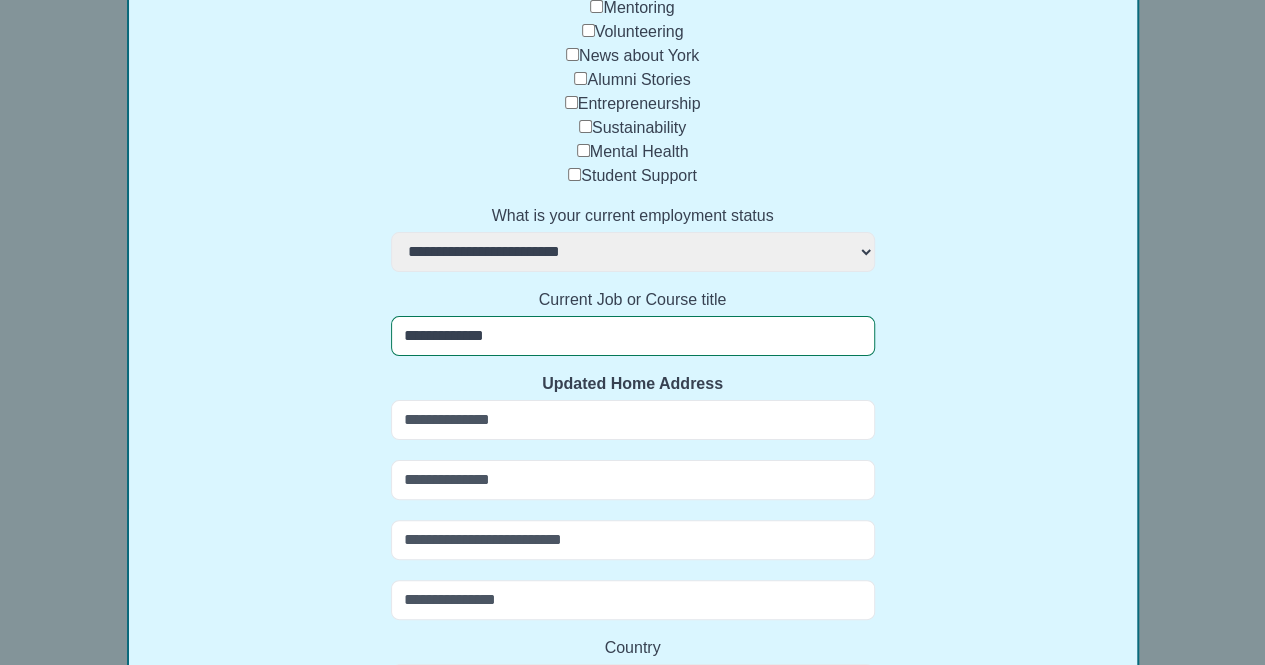 select 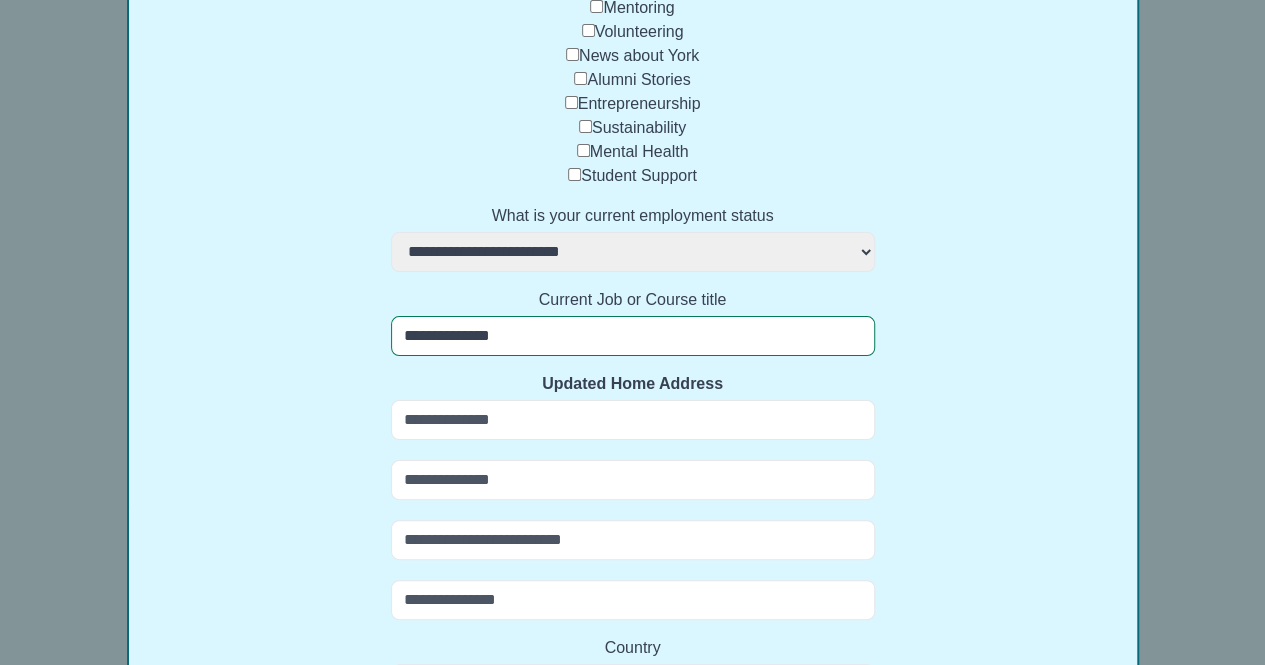 select 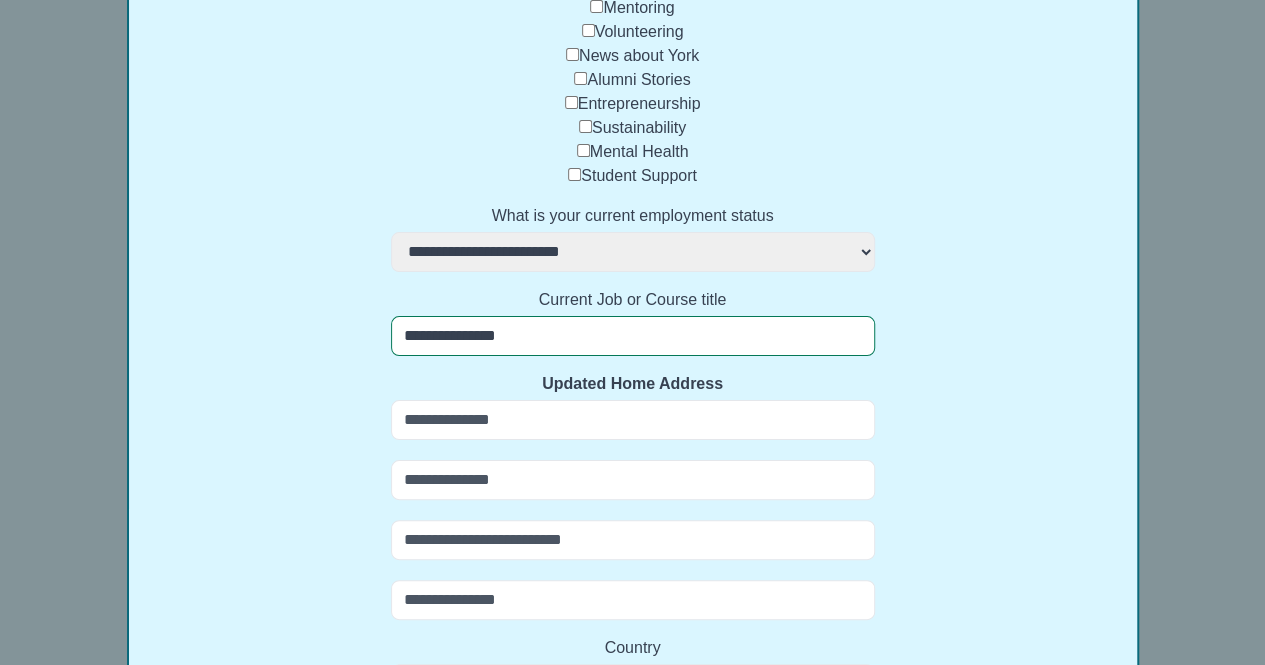 select 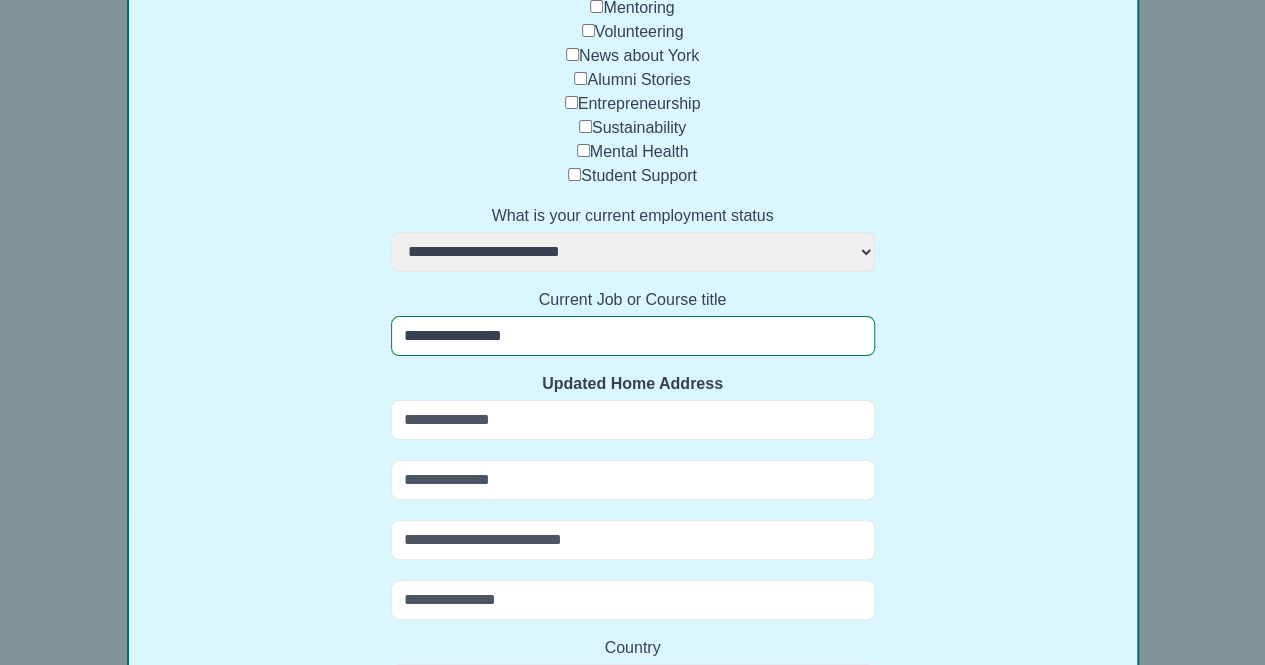 select 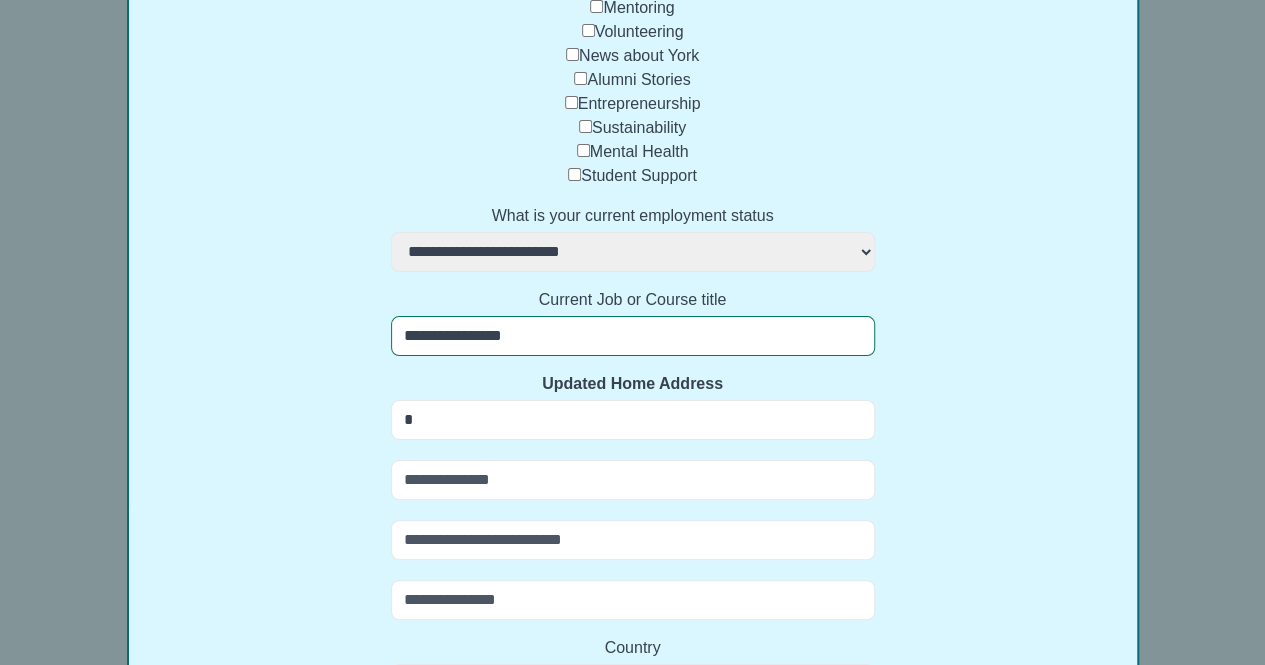 select 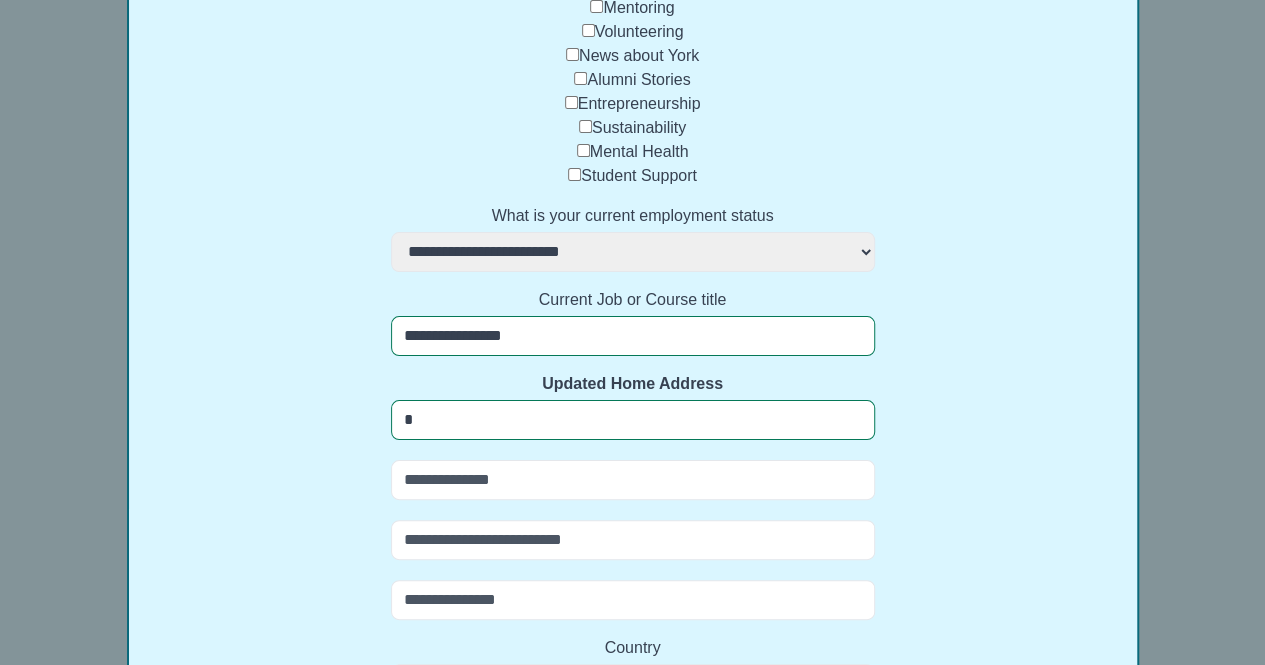 type on "**" 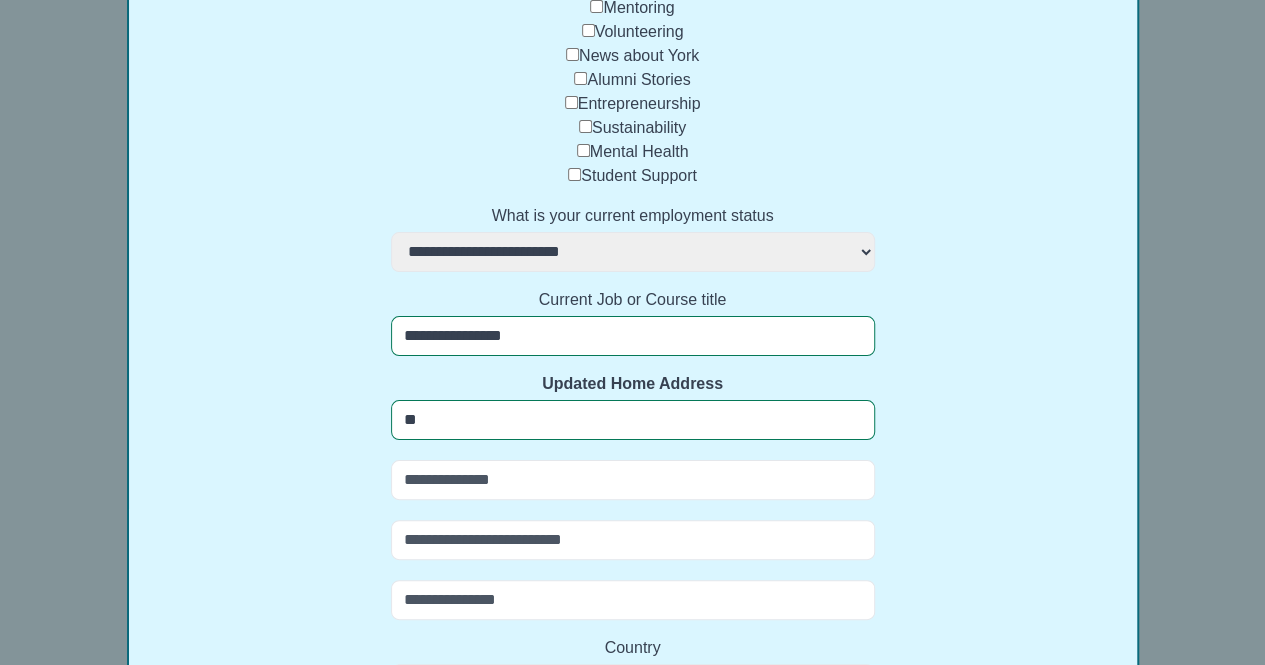 select 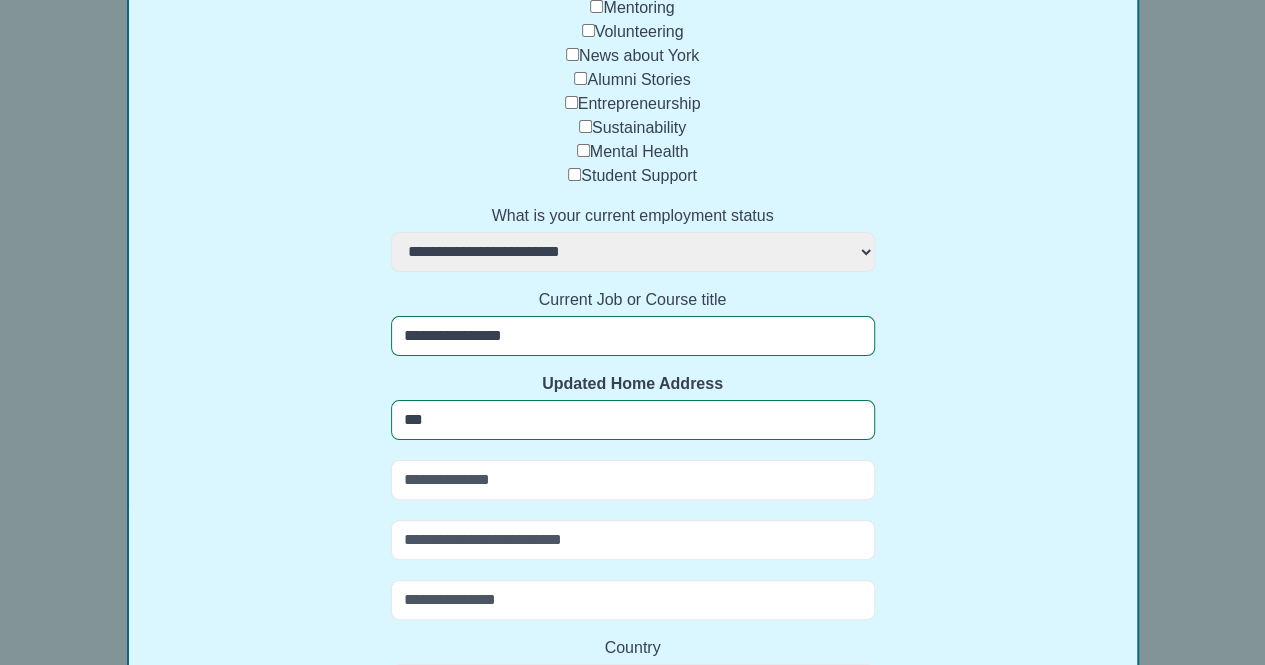 select 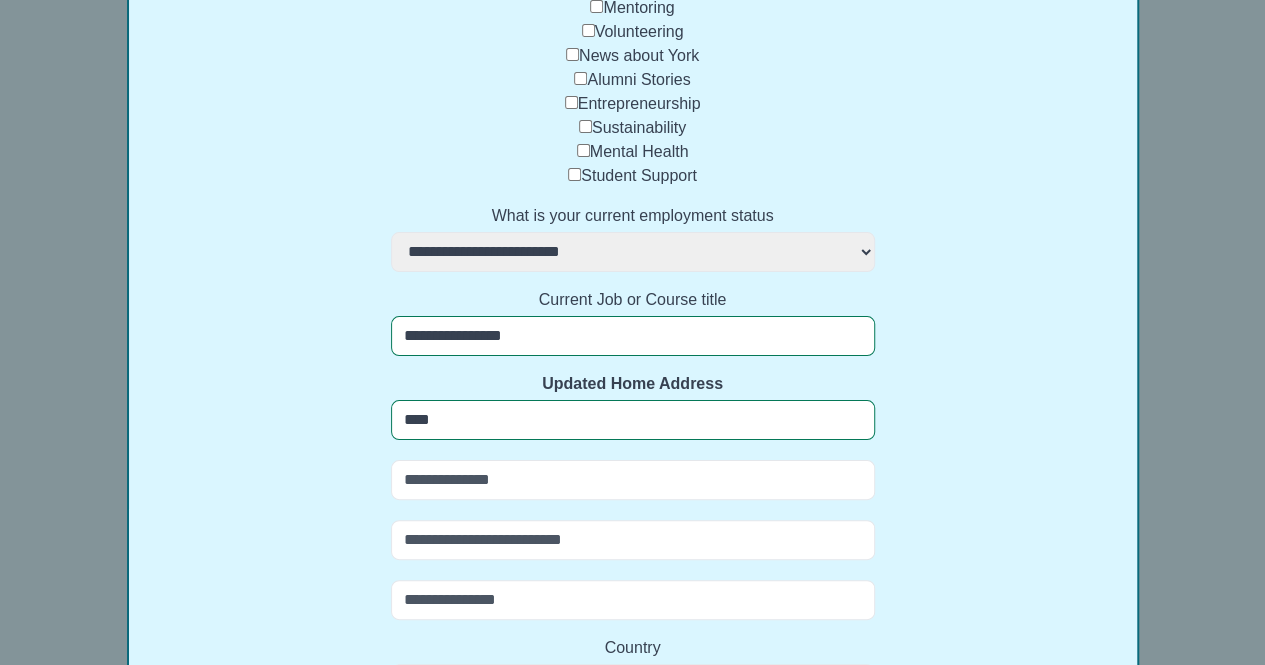 select 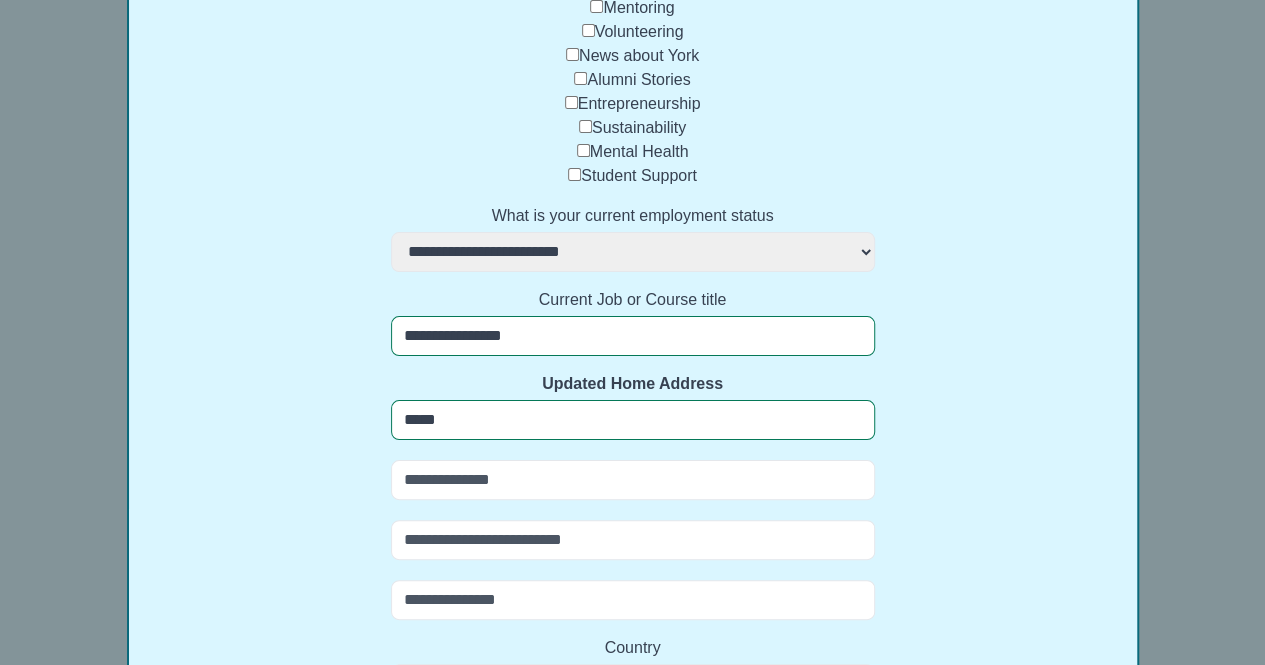 select 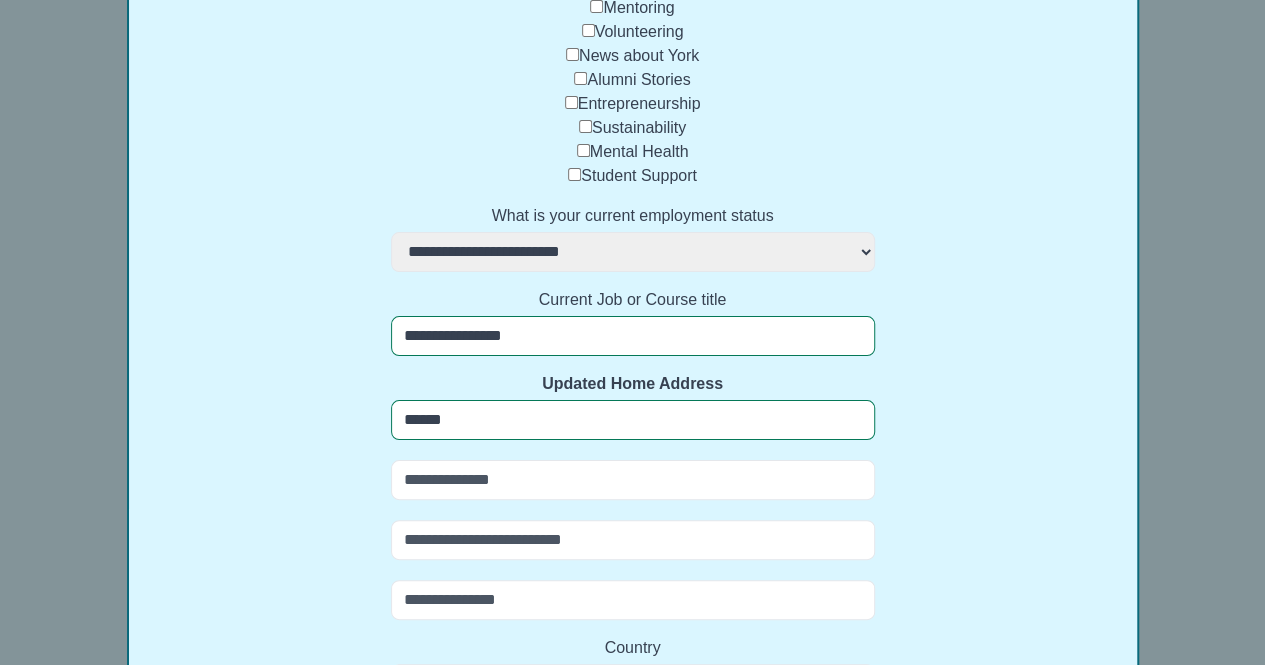 select 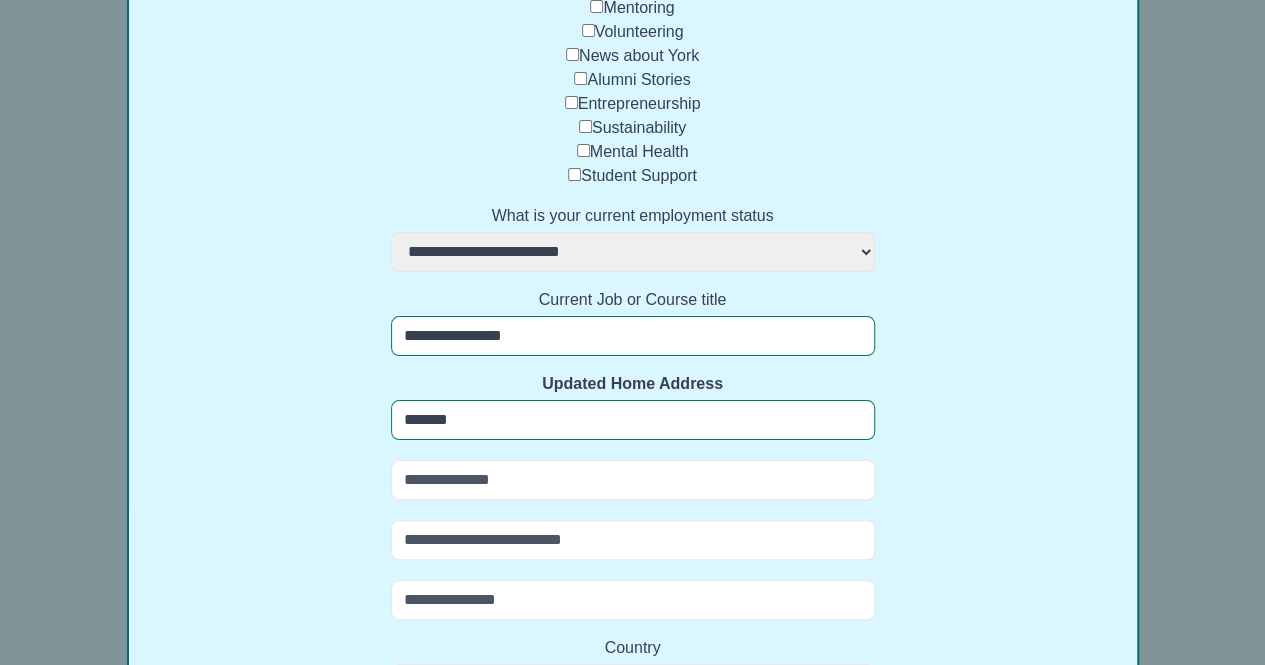 select 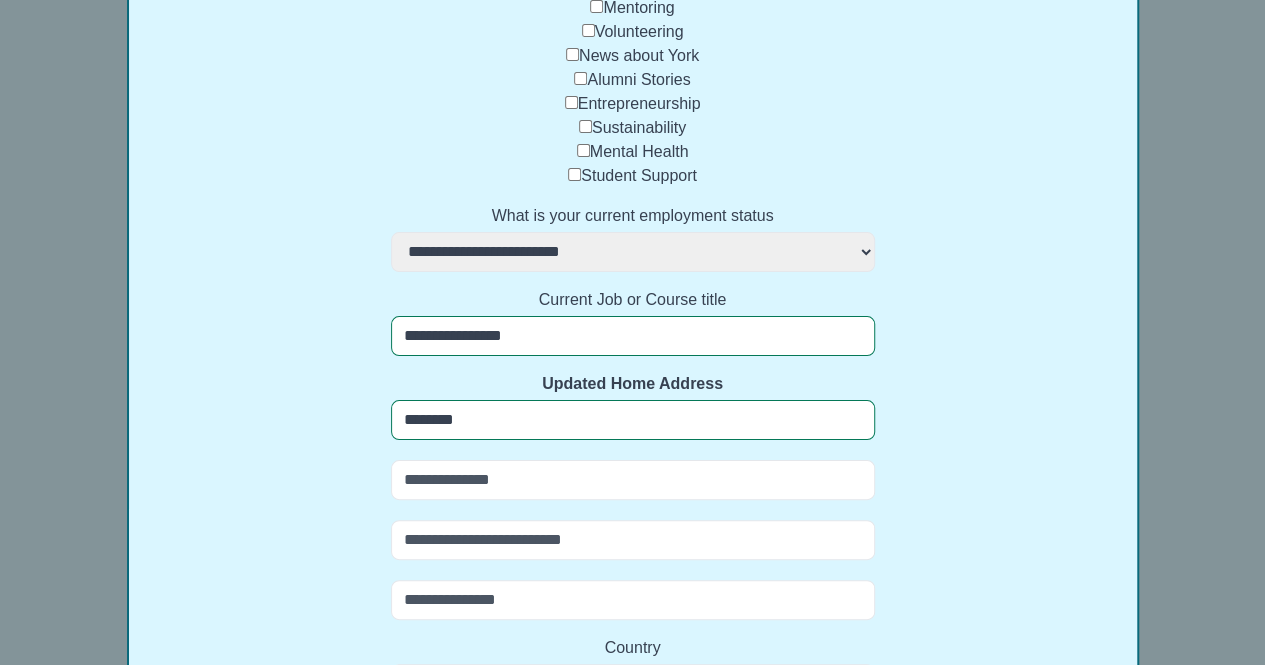 select 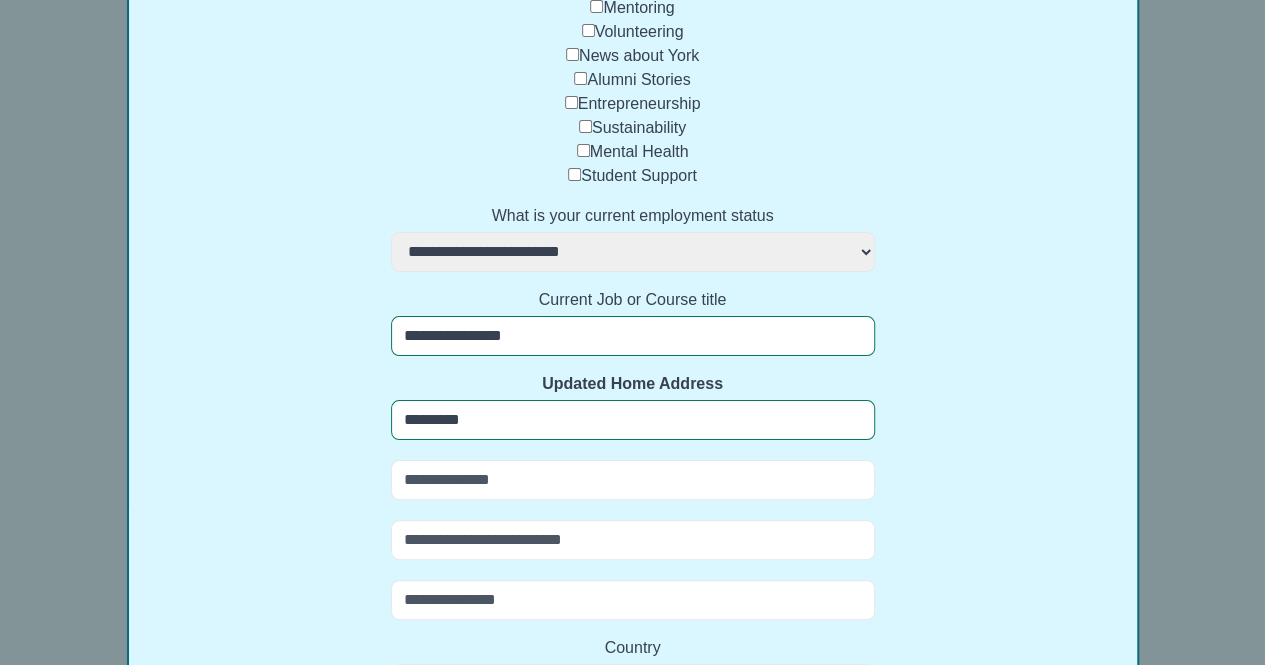 select 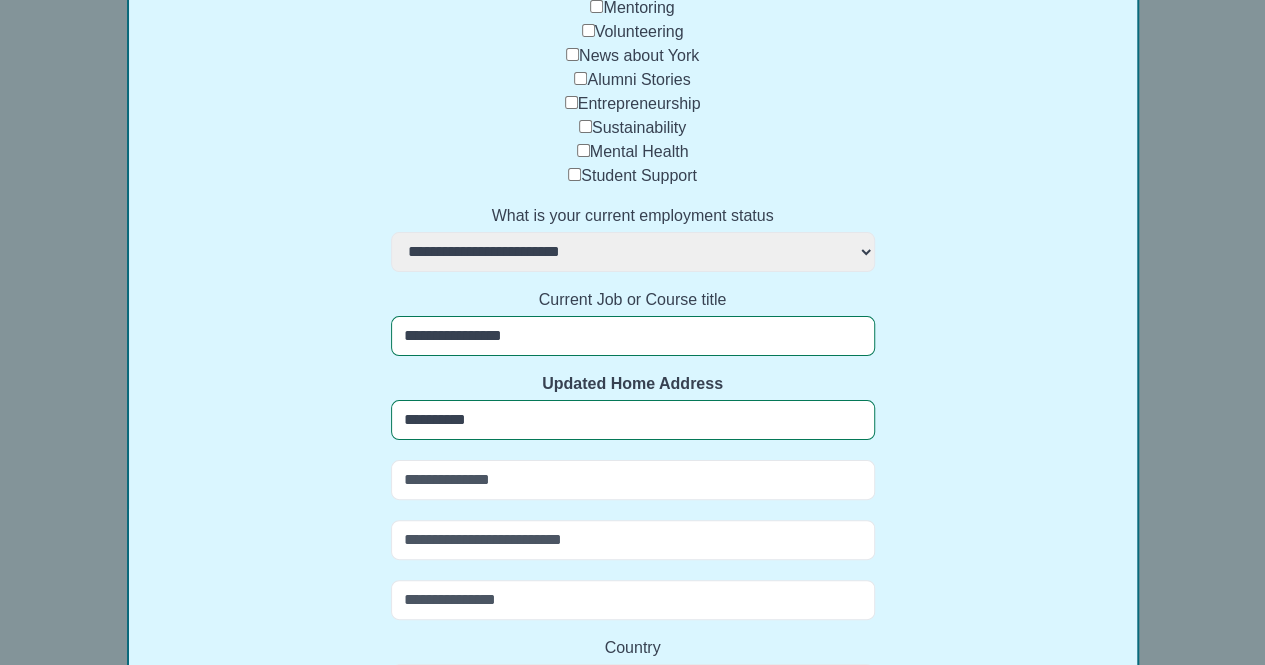 select 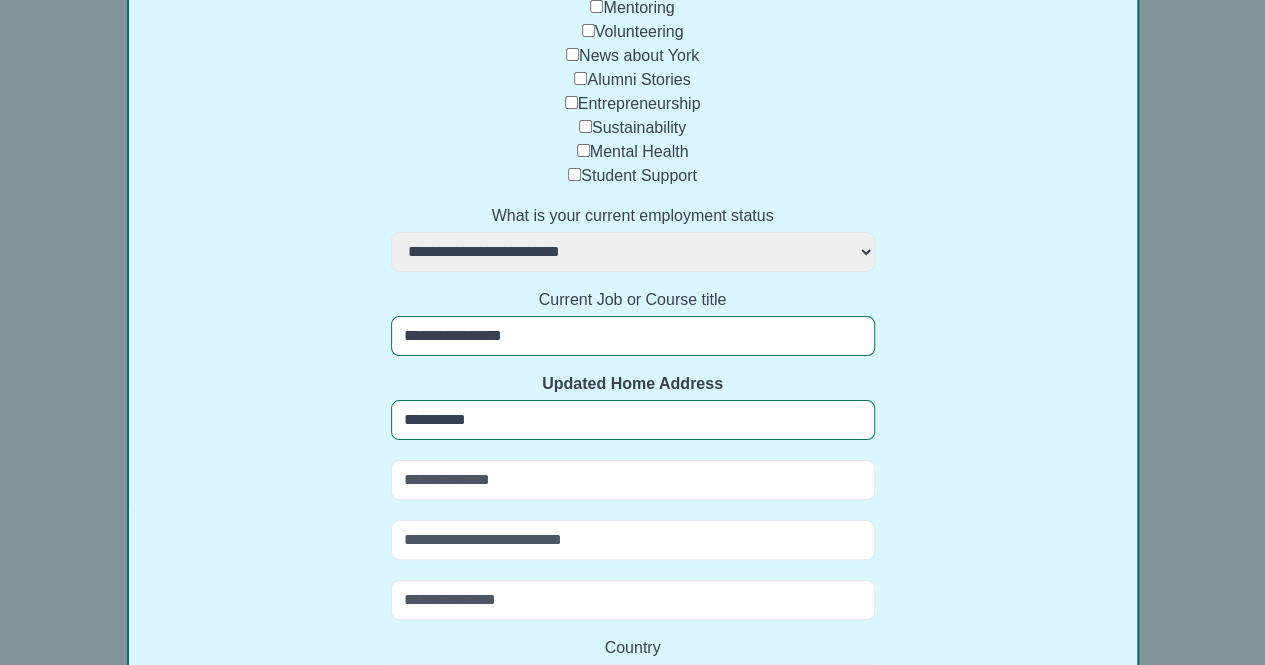 type on "*********" 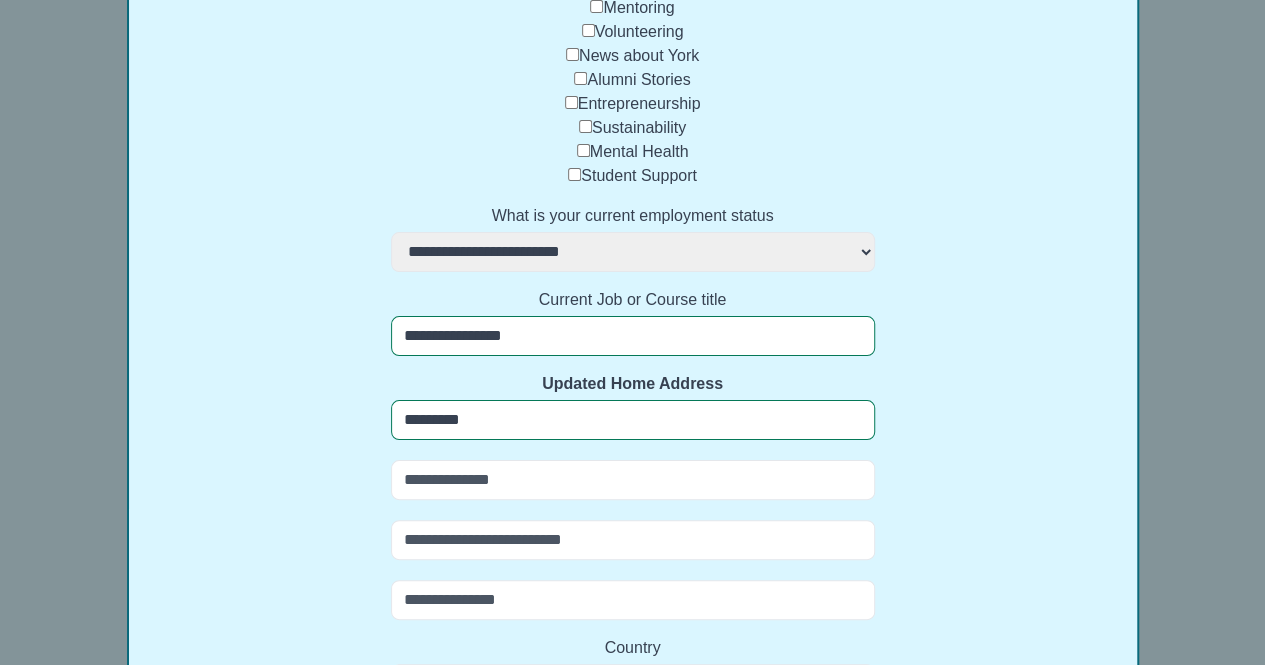 select 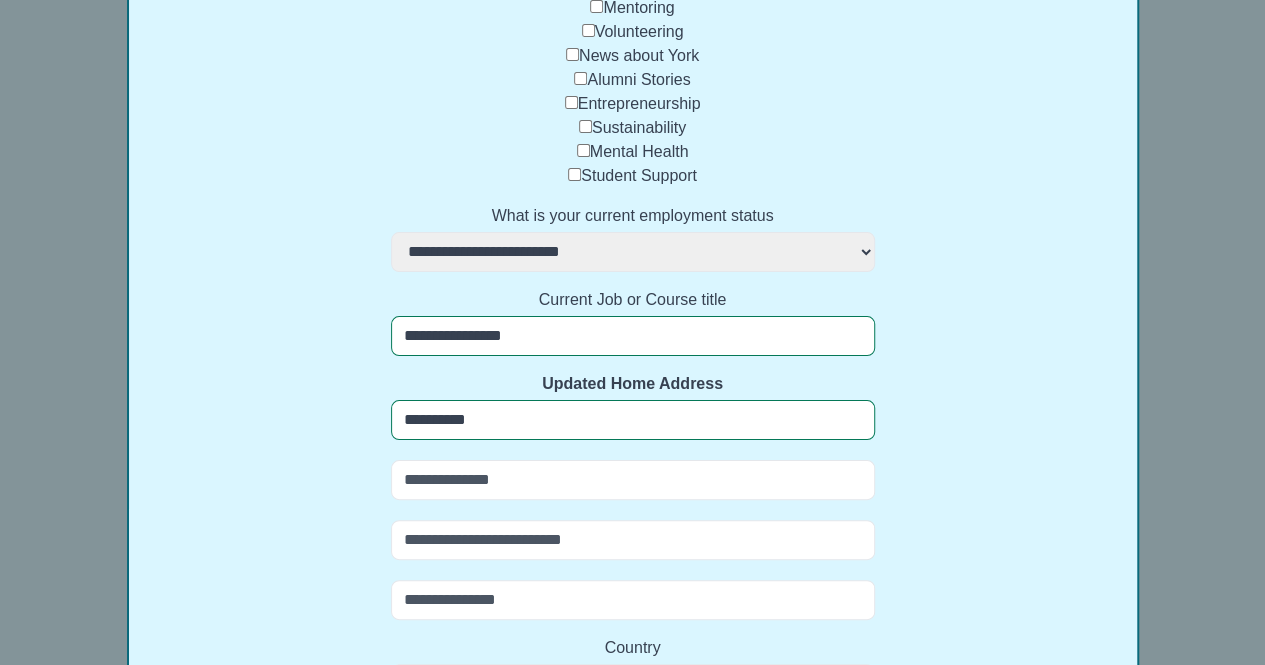select 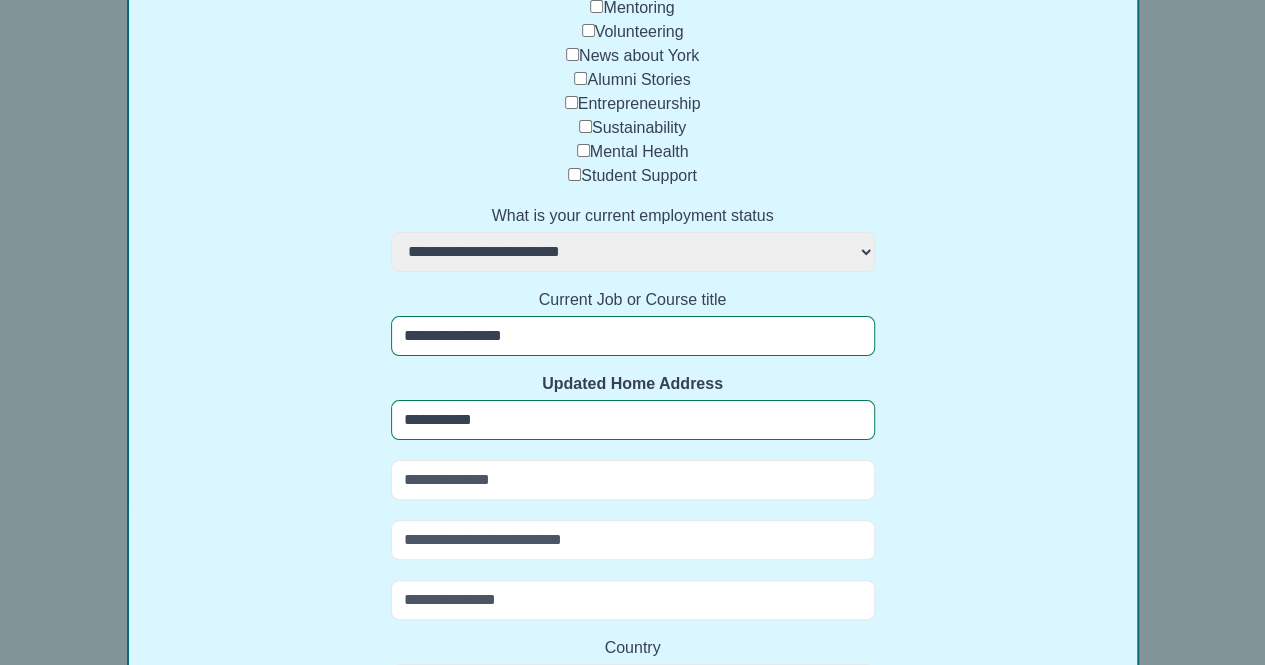 select 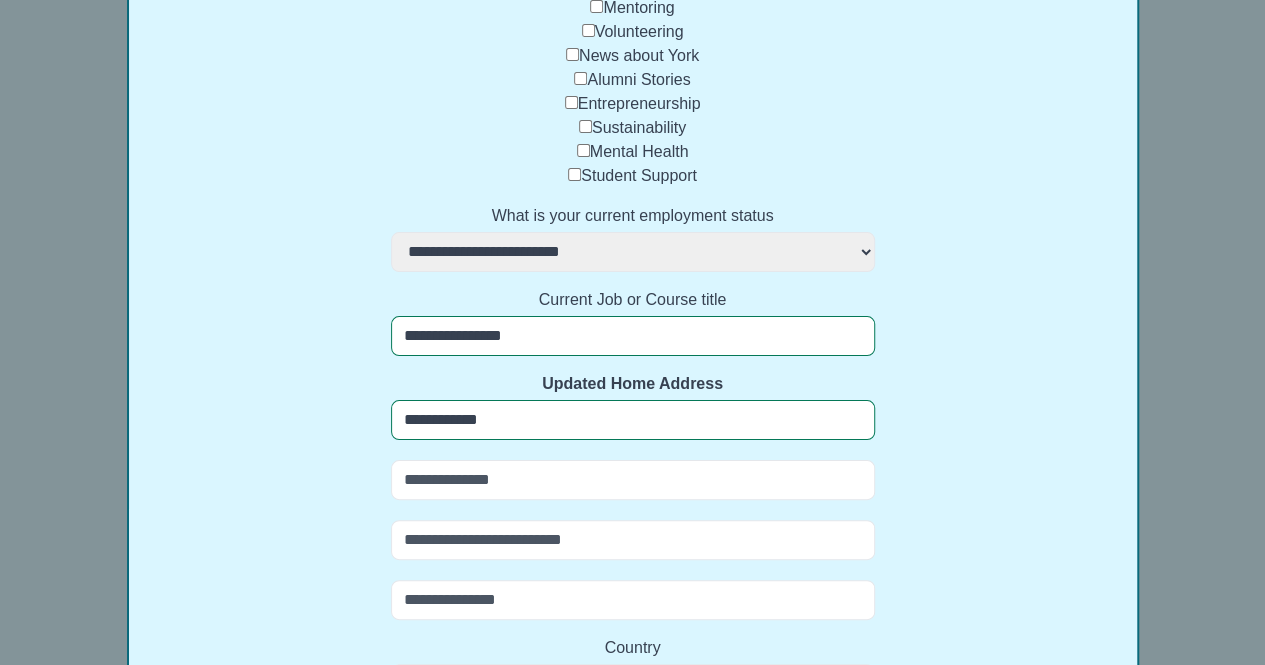 select 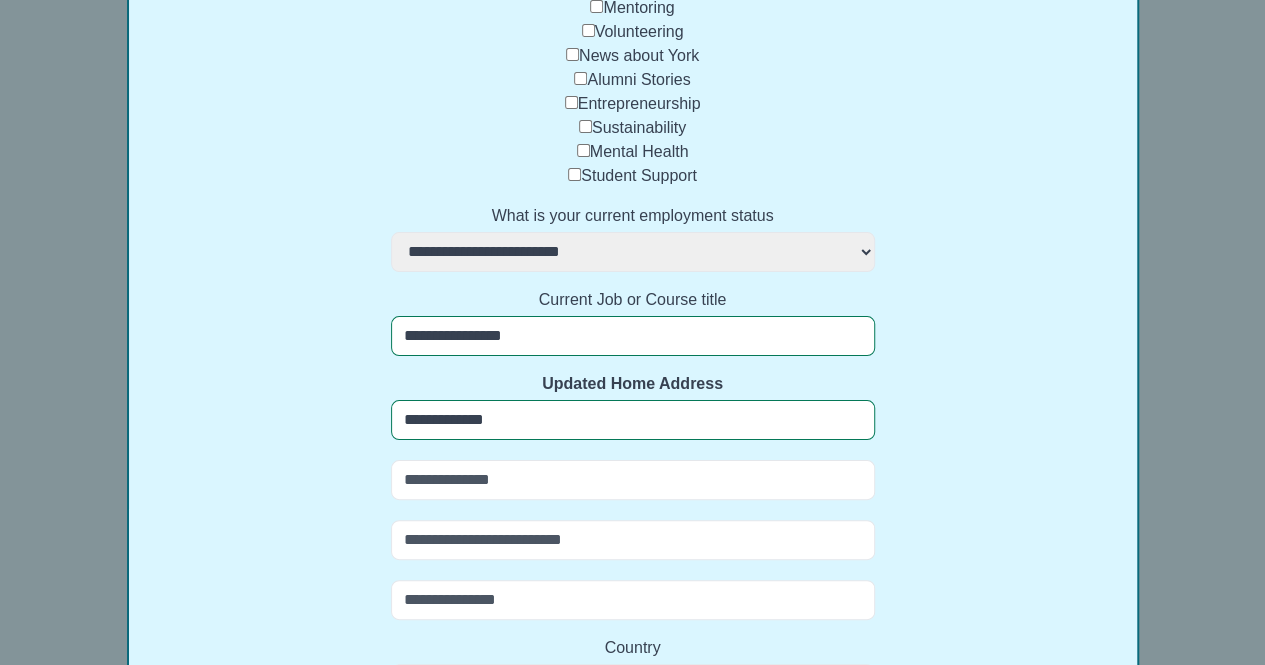 select 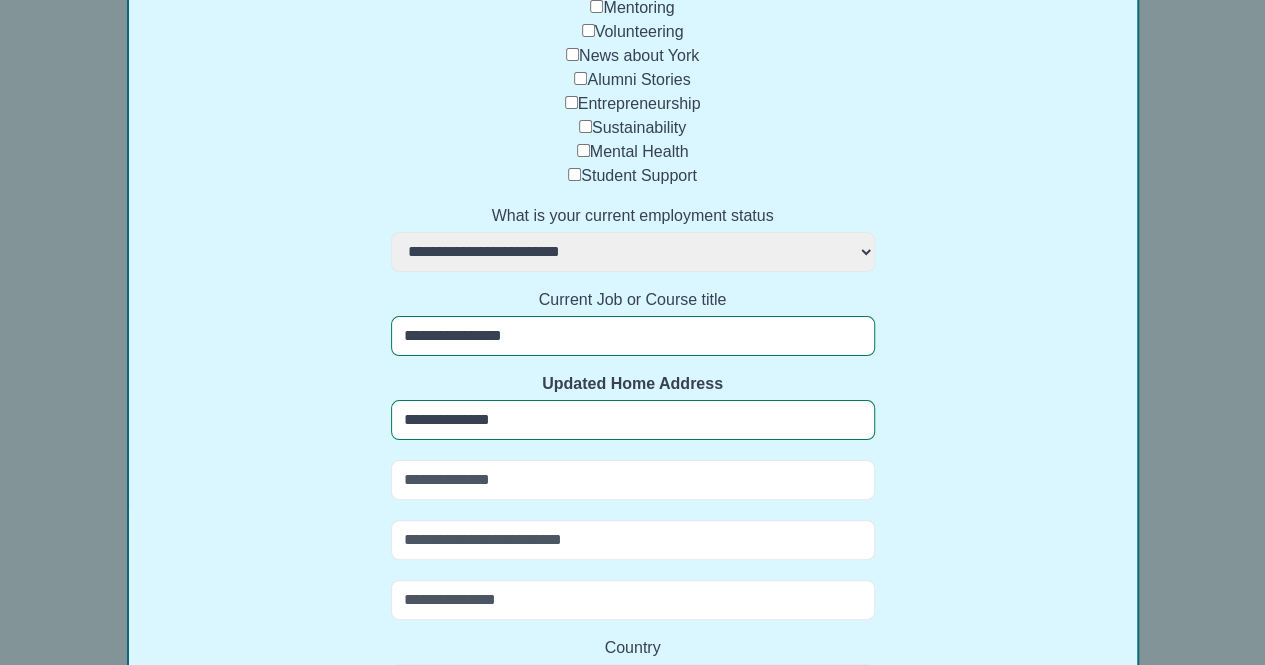select 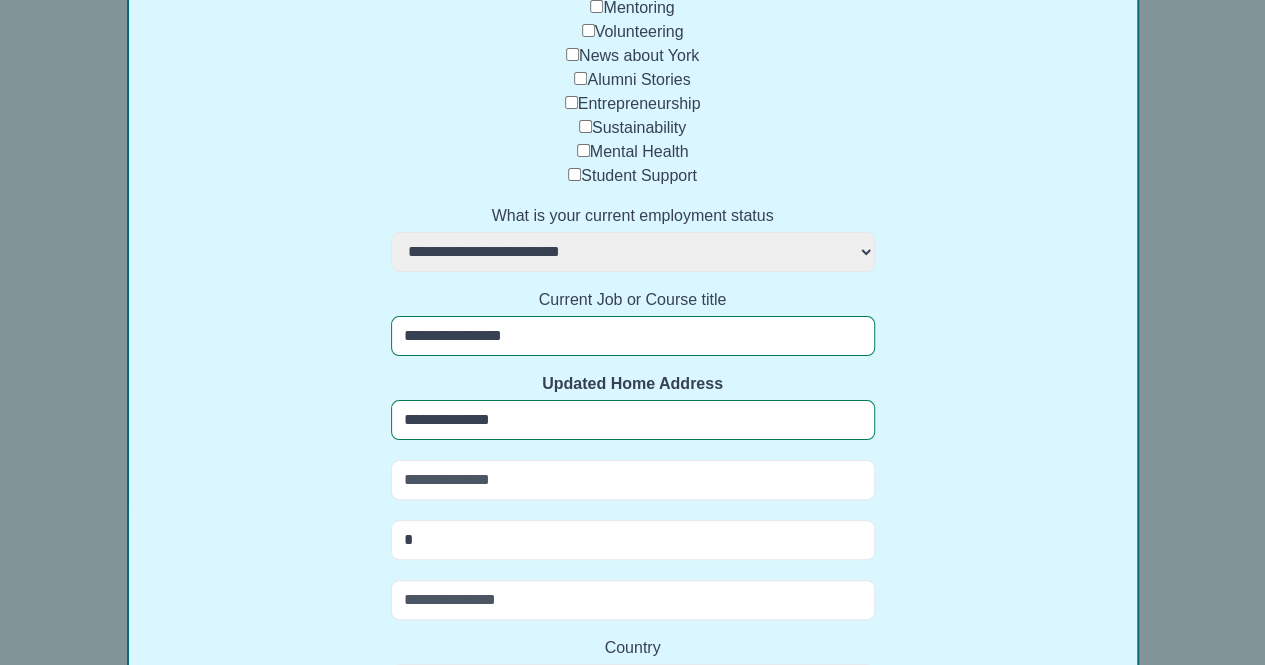 select 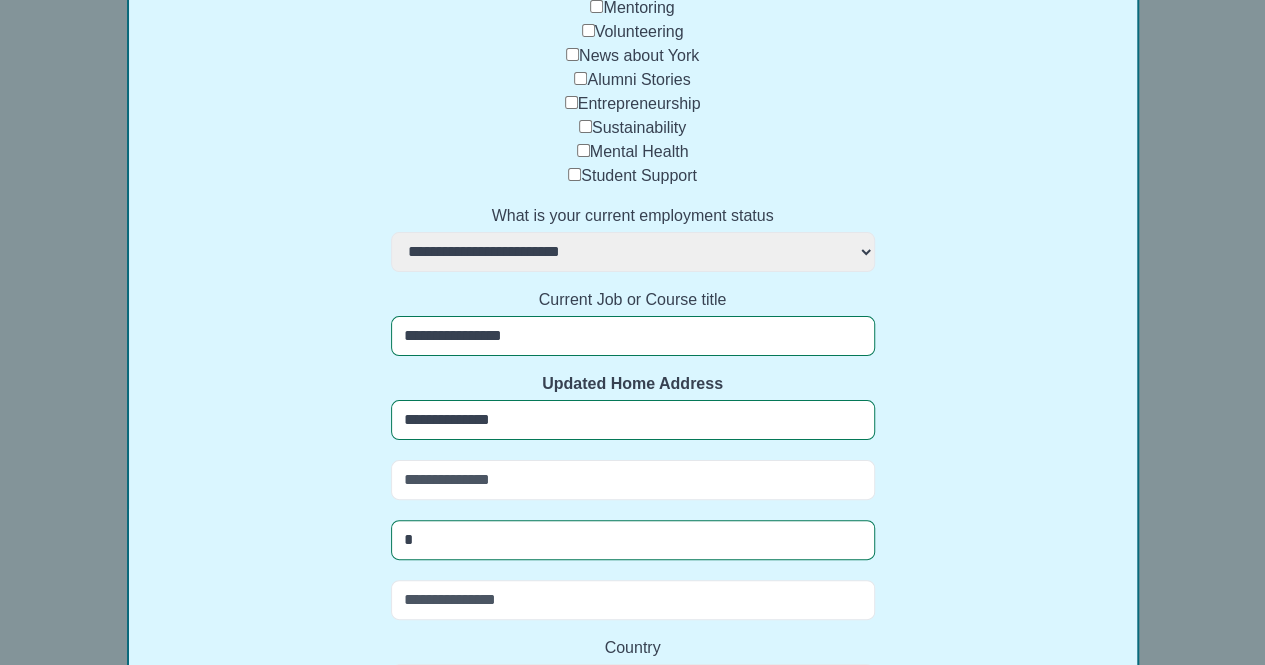 type on "**" 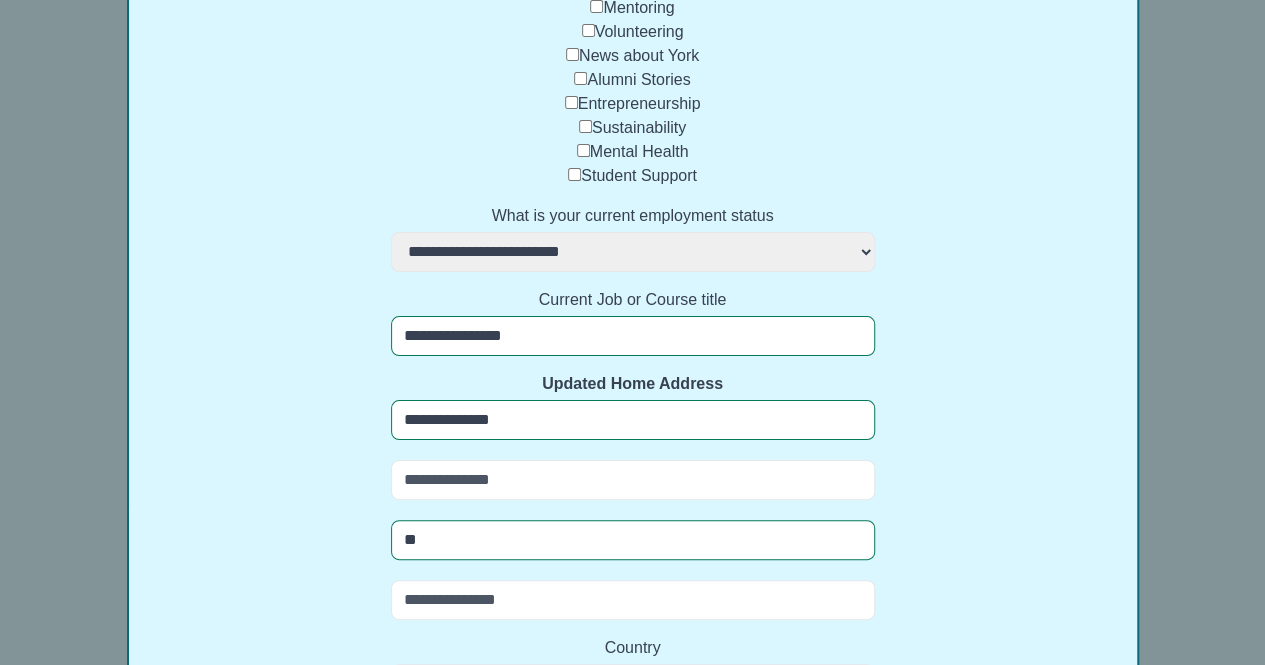 select 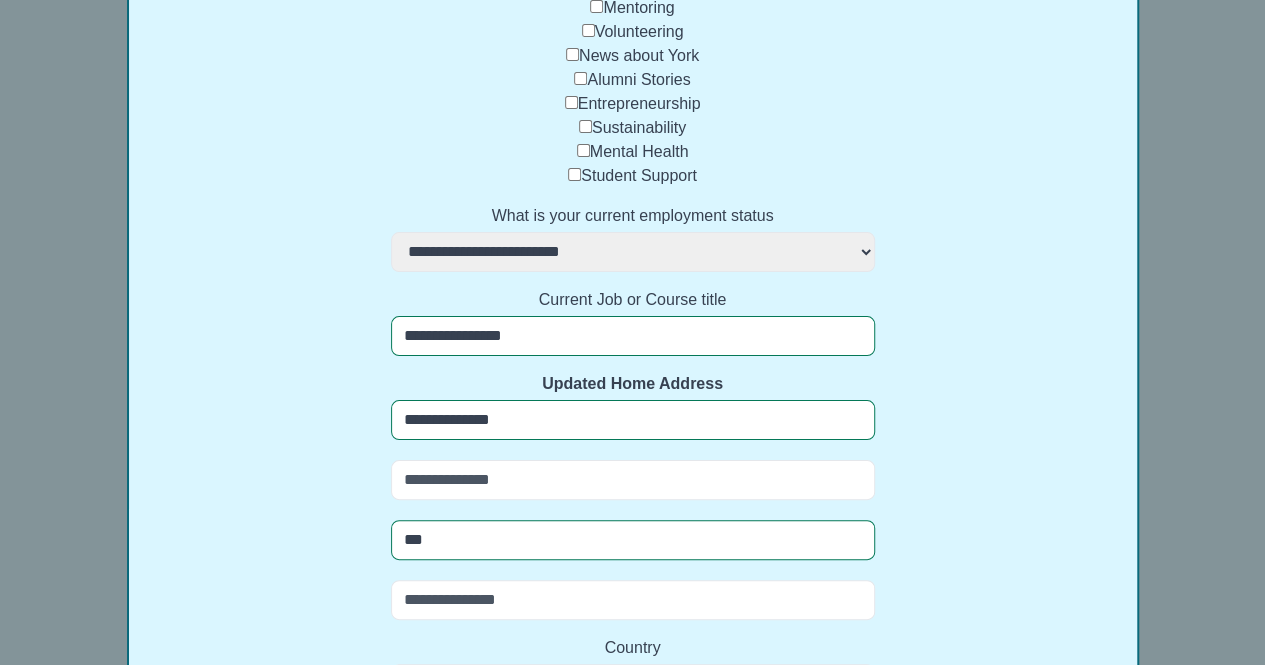 select 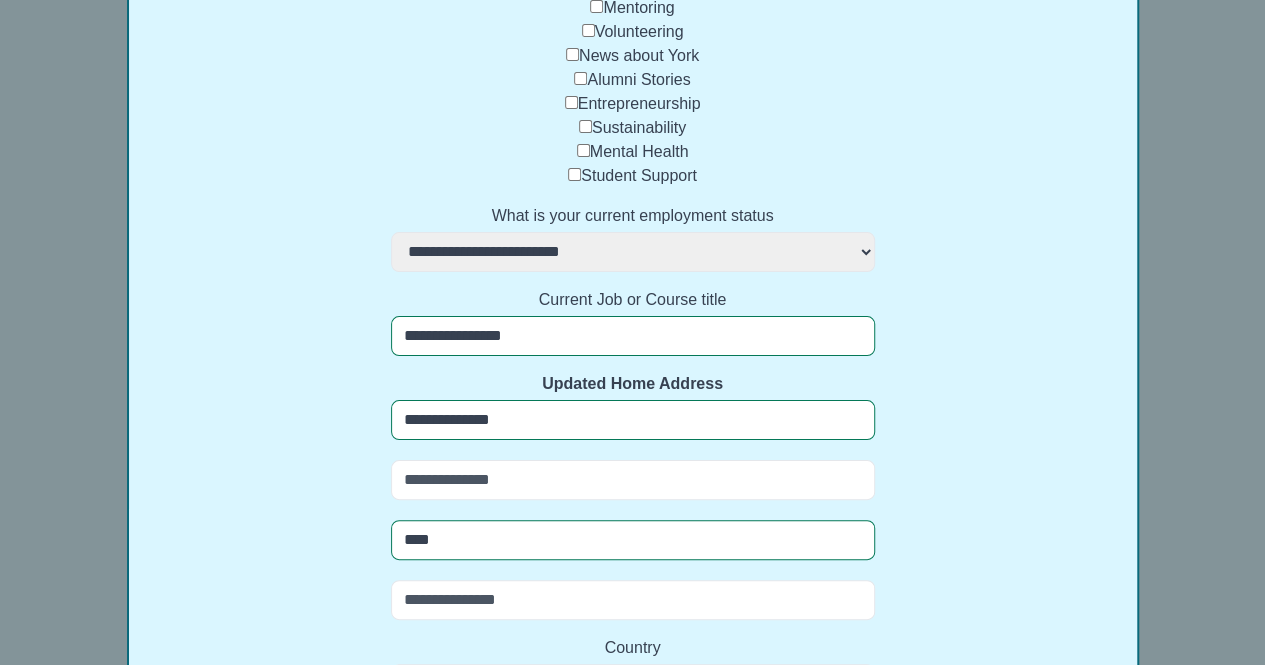 select 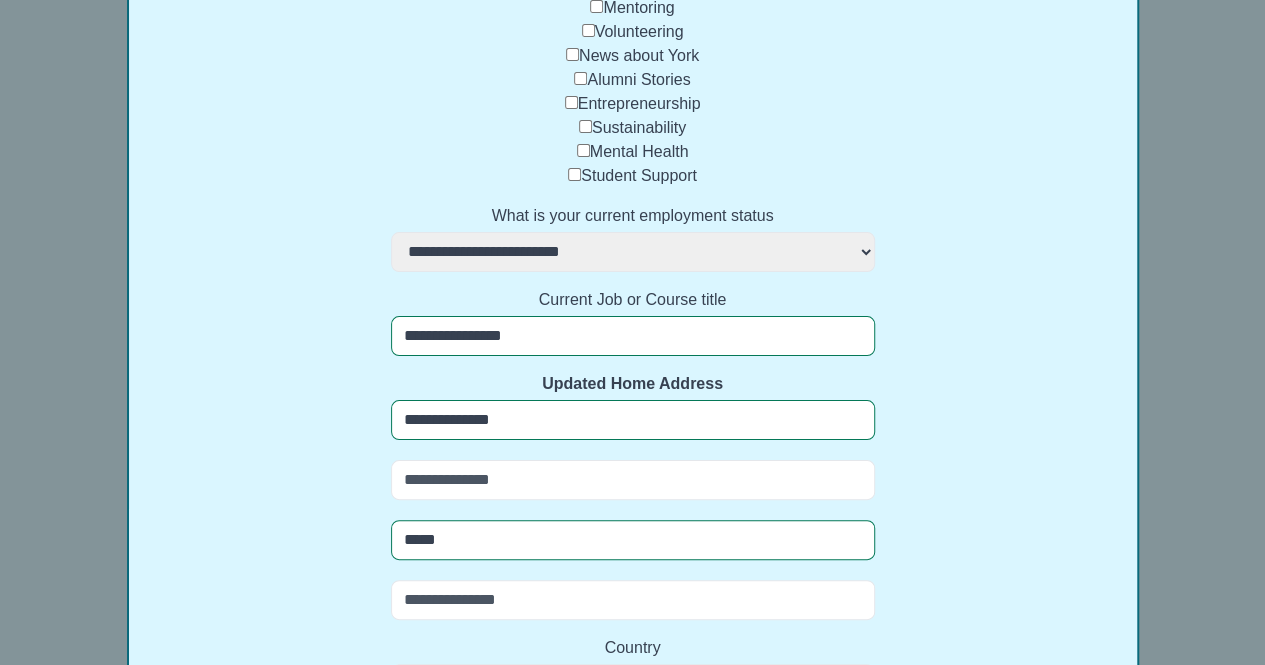select 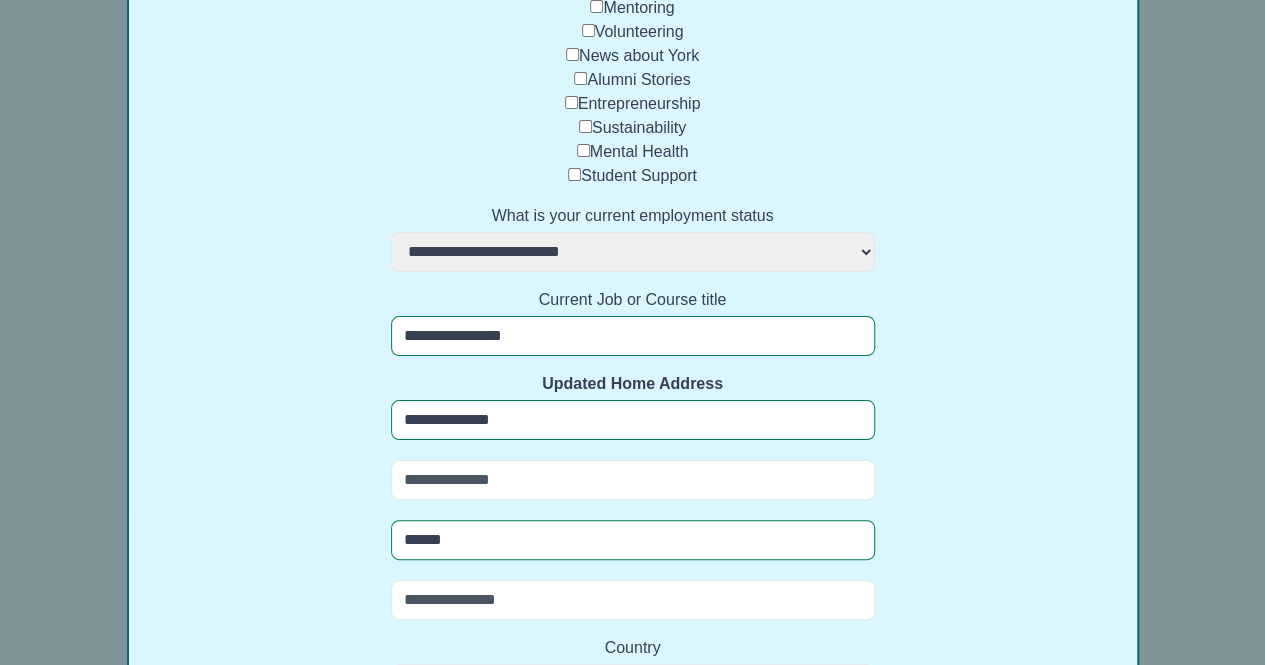 select 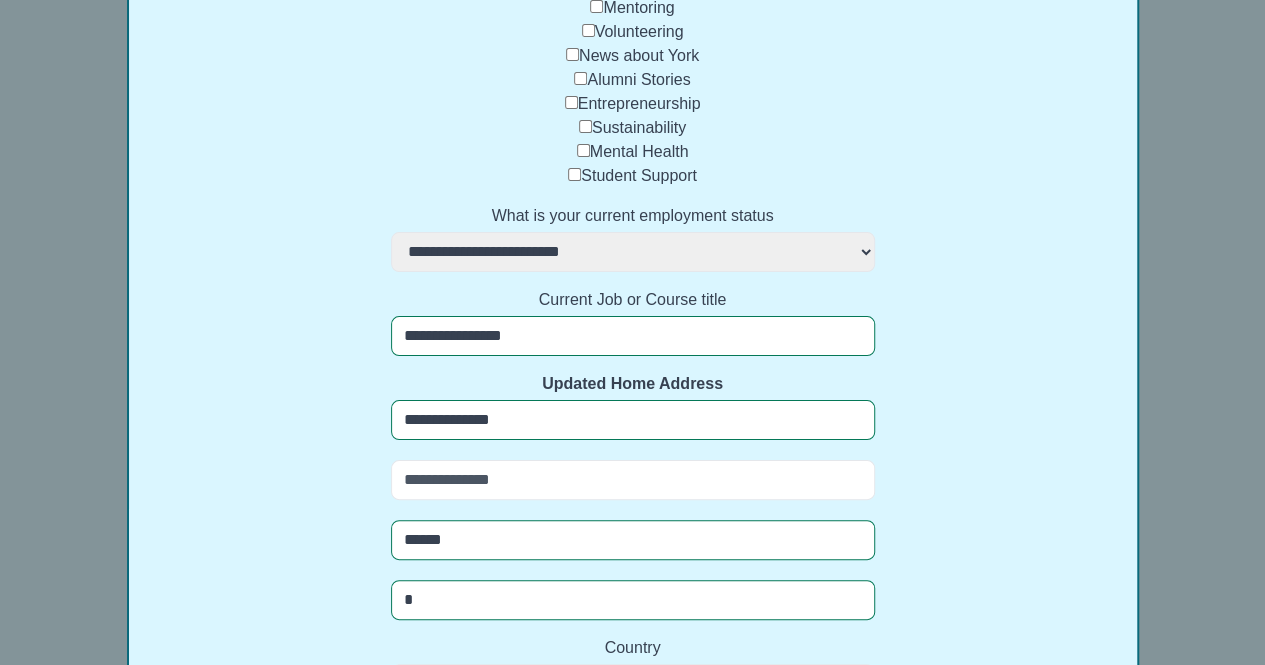 select 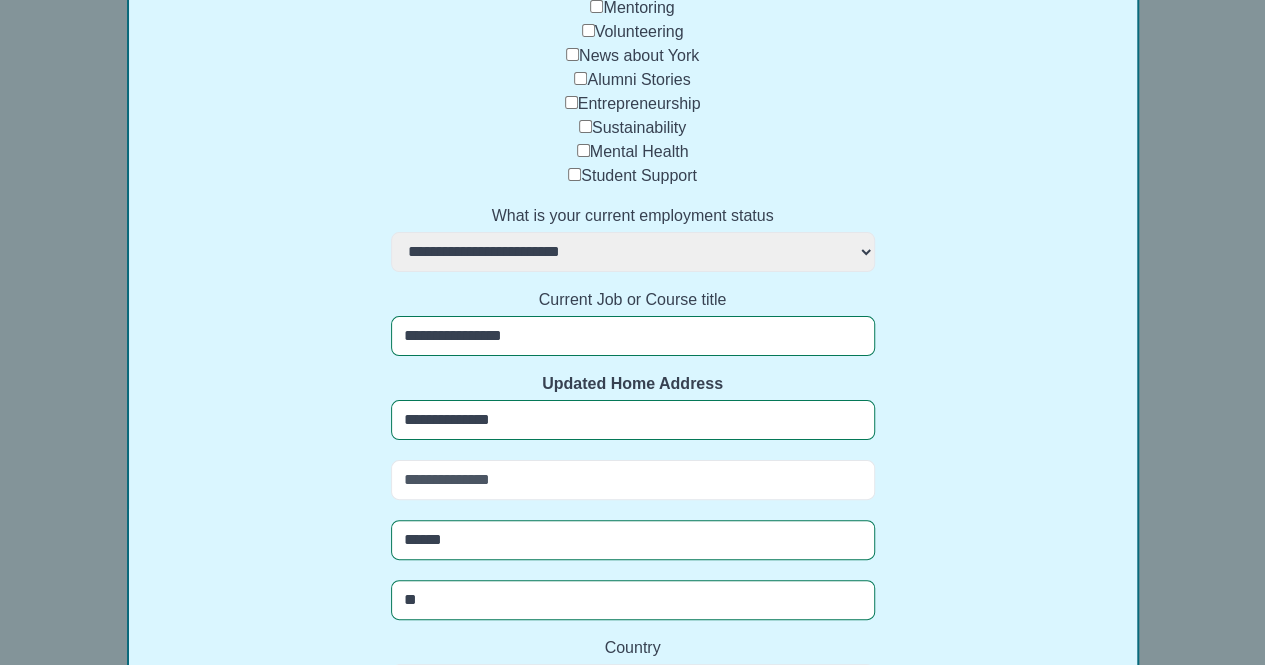 select 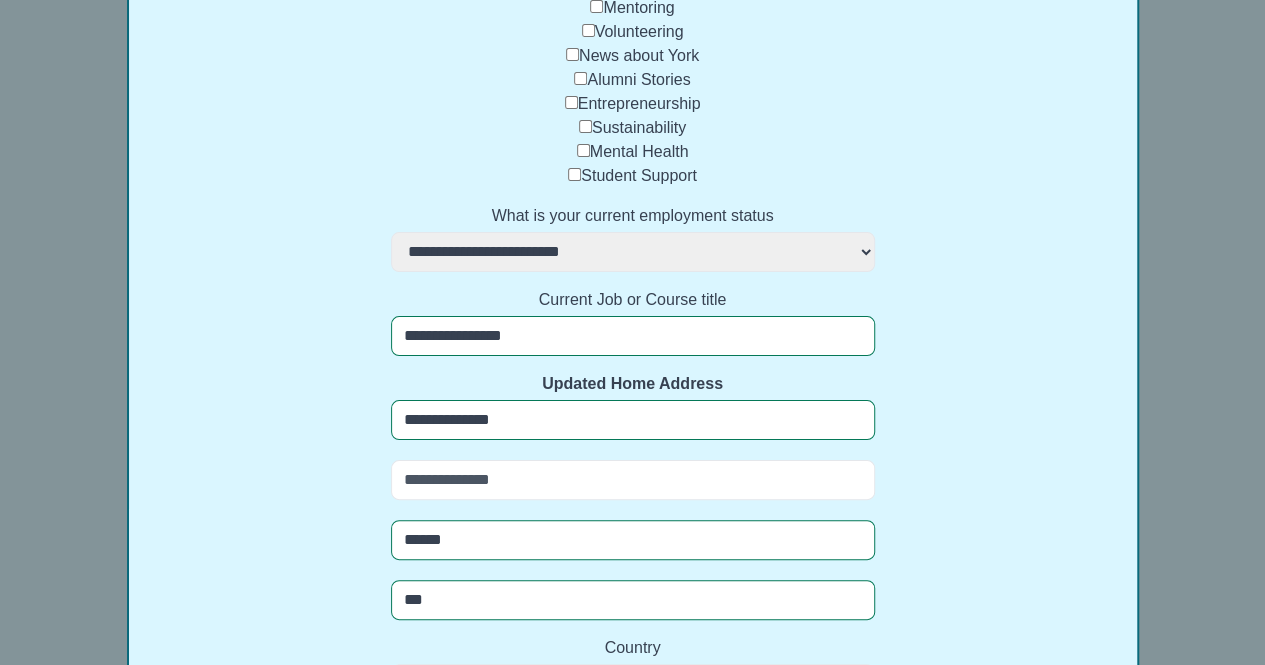 select 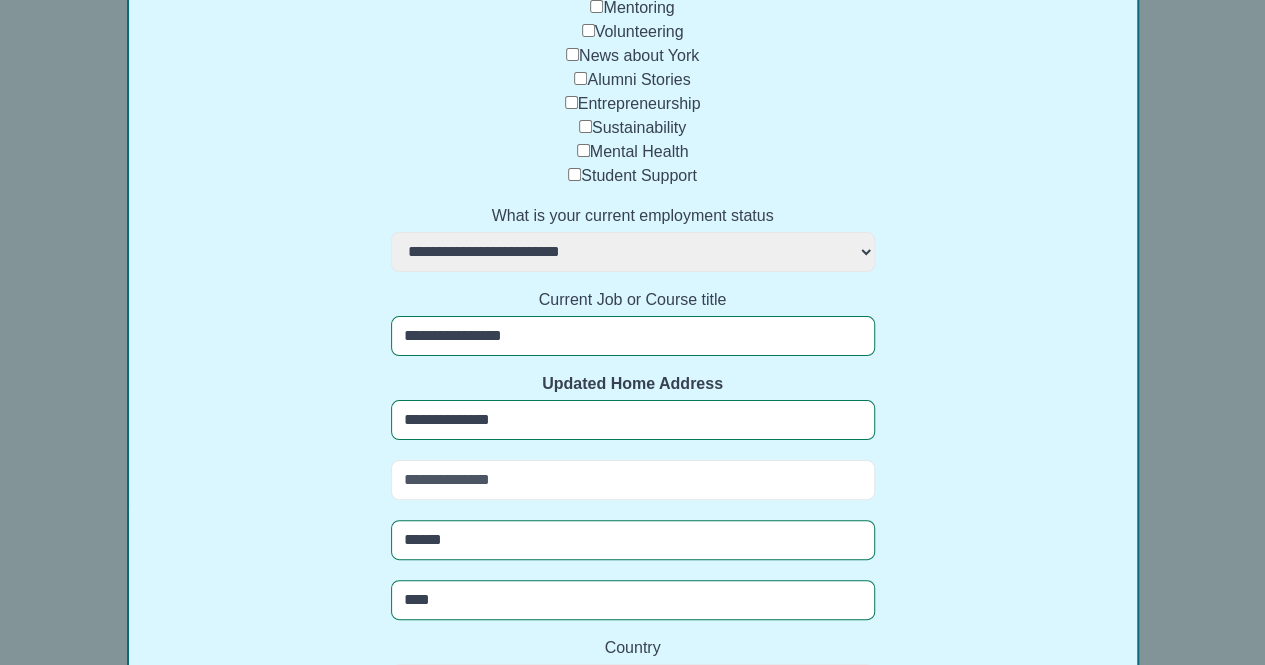 select 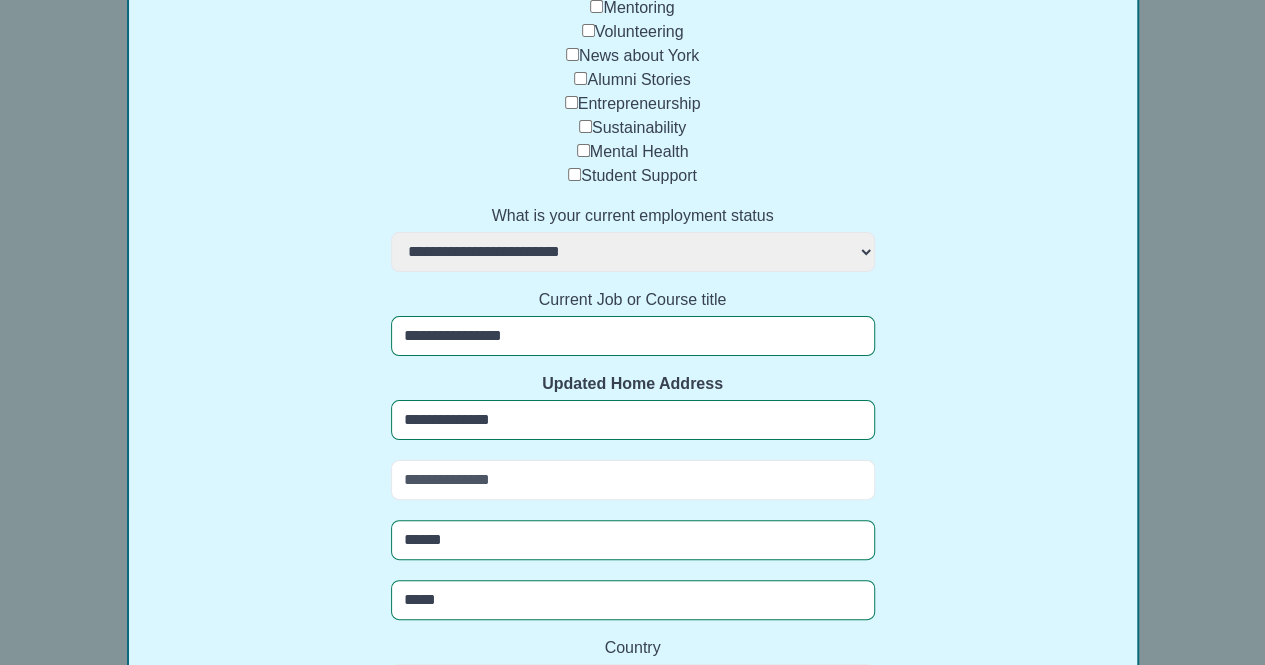 select 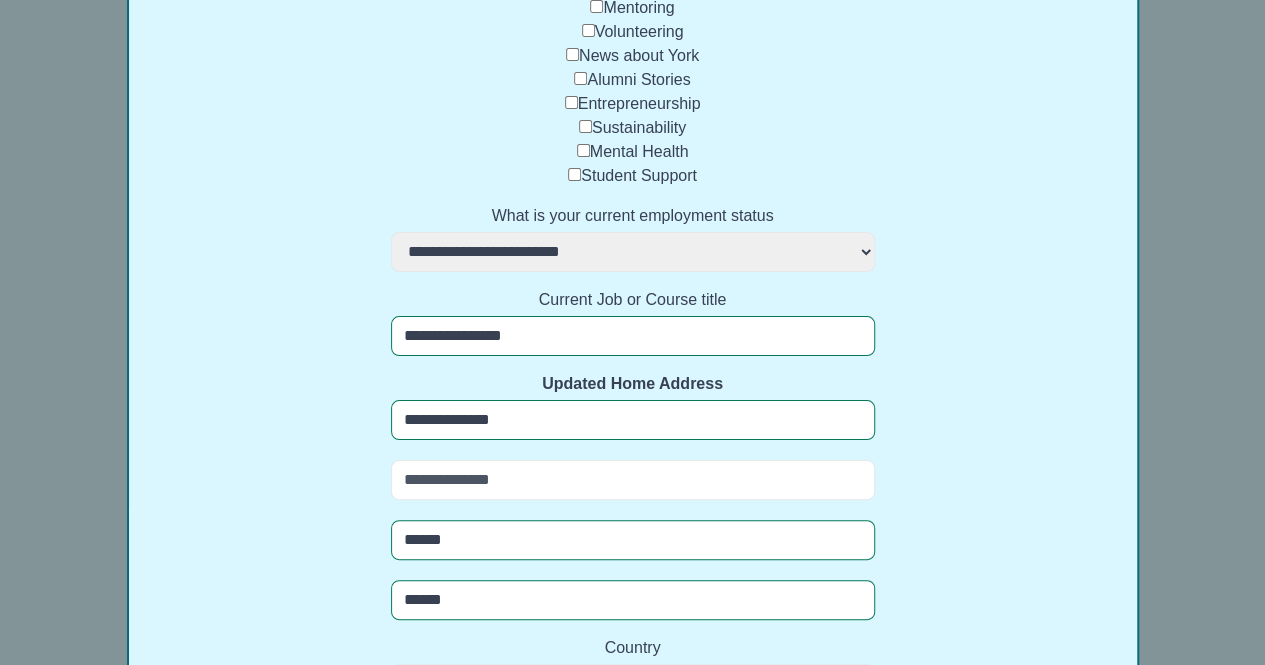 select 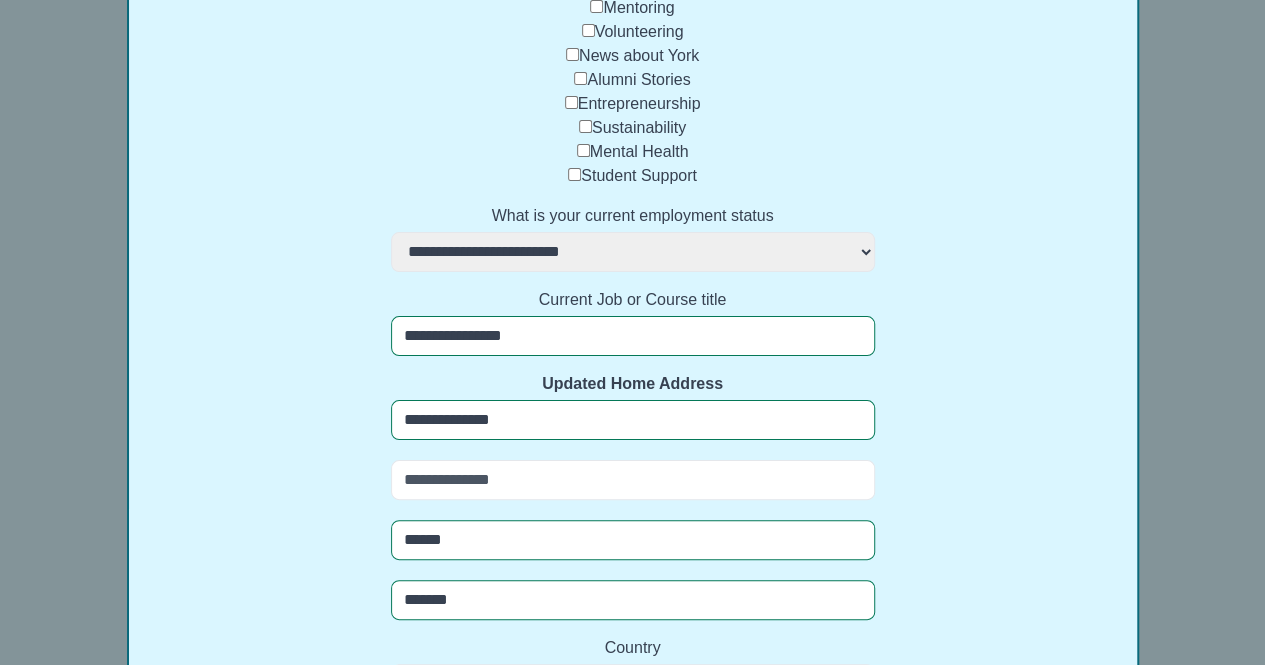select 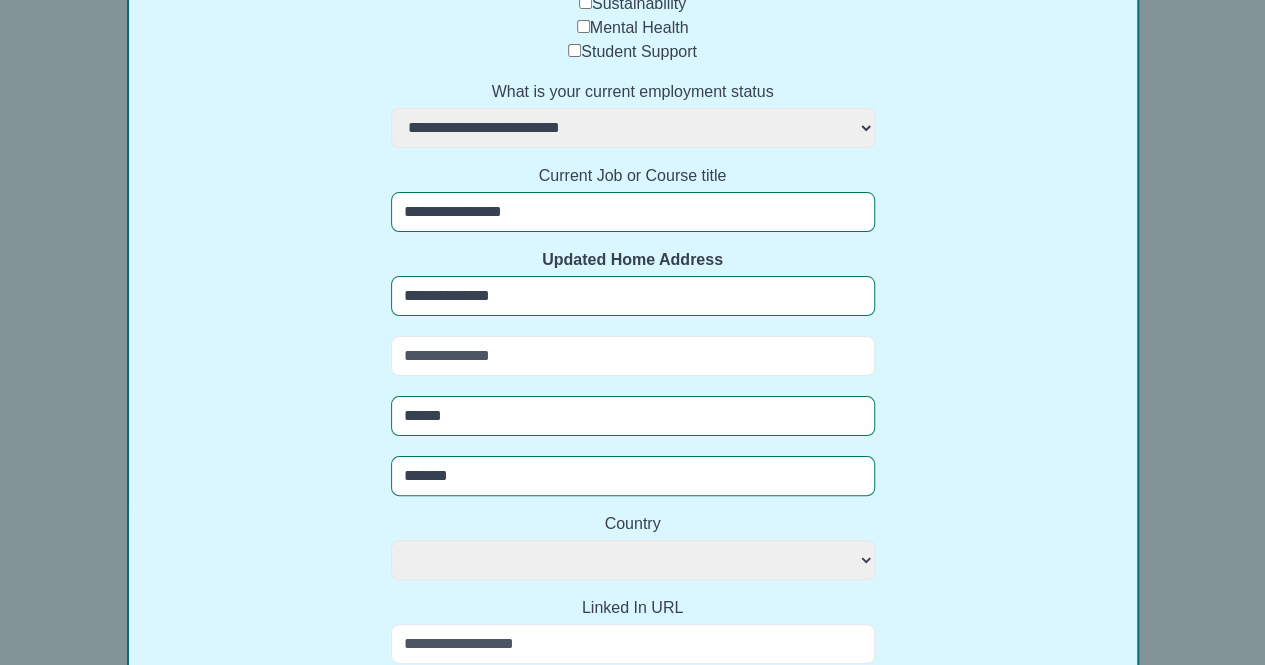 scroll, scrollTop: 599, scrollLeft: 0, axis: vertical 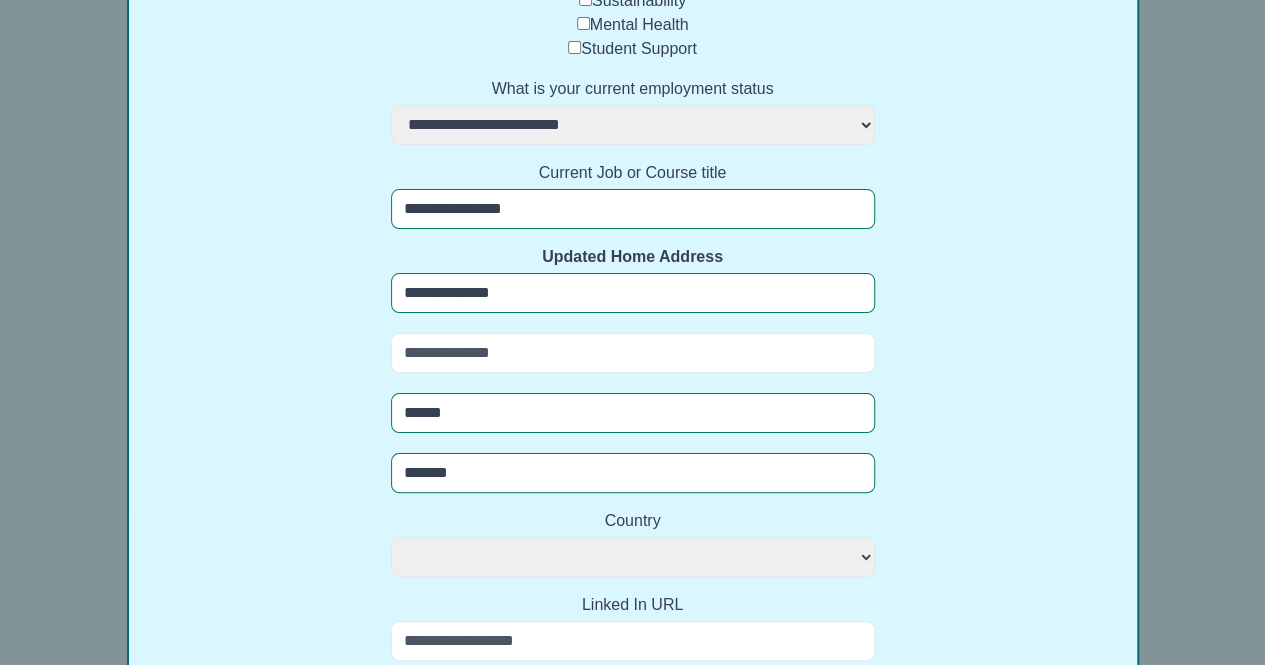 type on "*******" 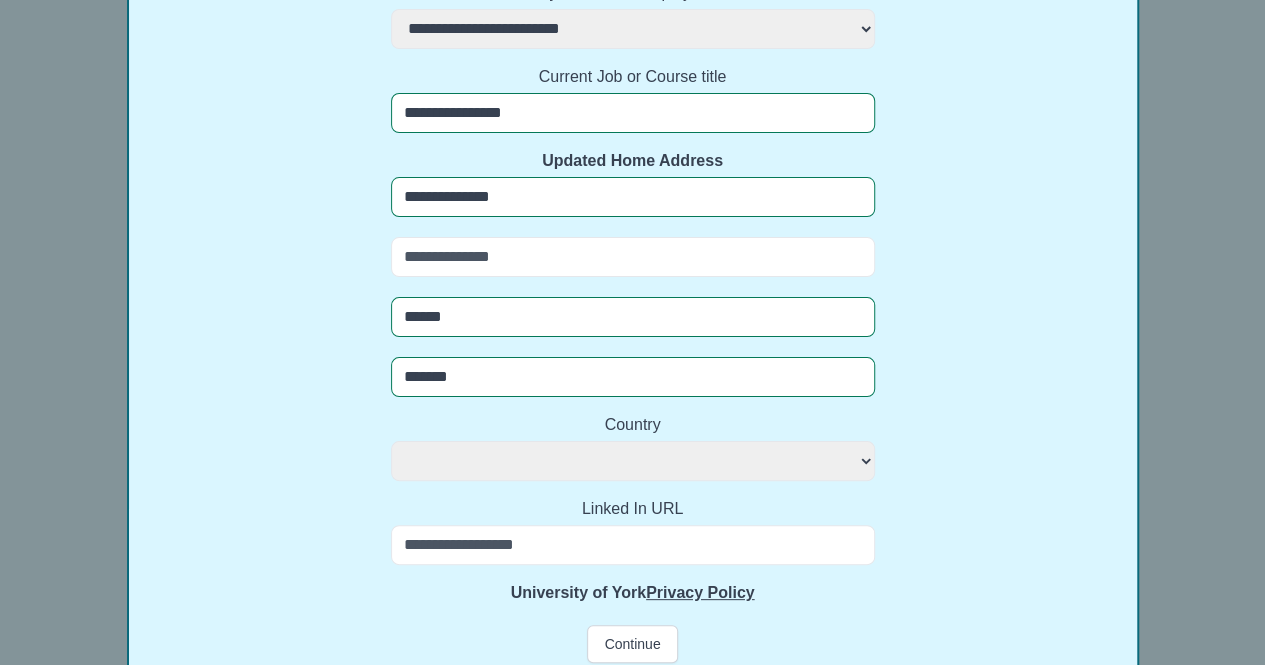 scroll, scrollTop: 694, scrollLeft: 0, axis: vertical 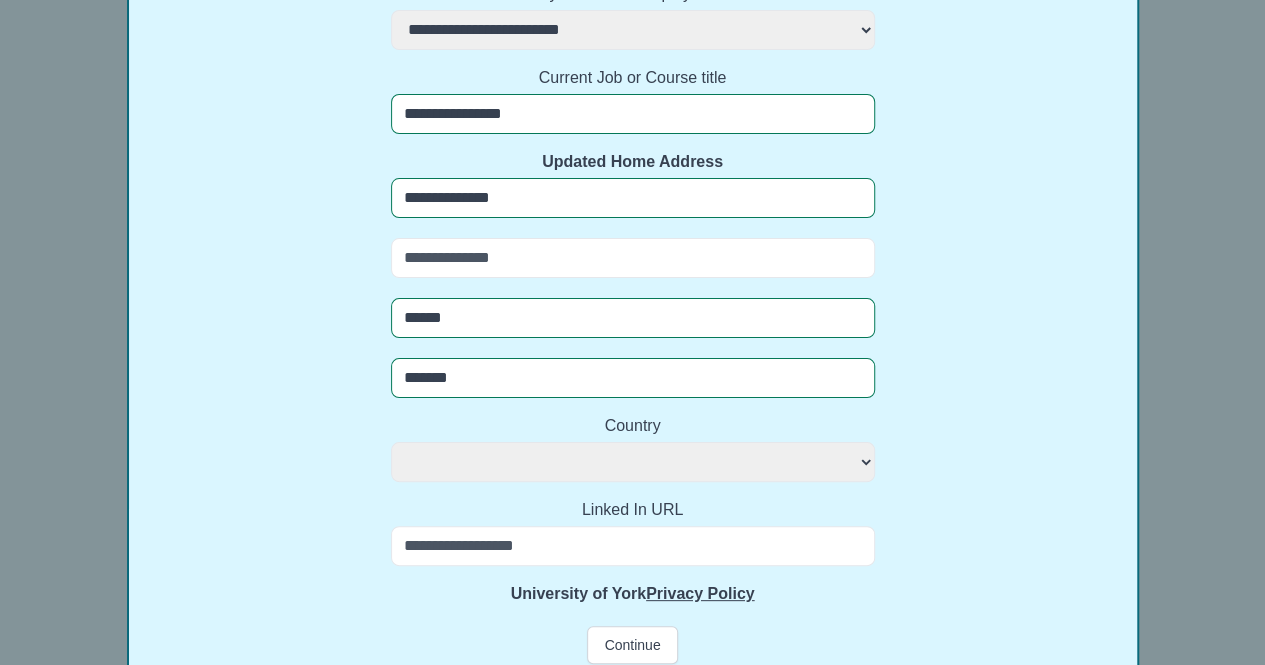 click on "**********" at bounding box center (633, 462) 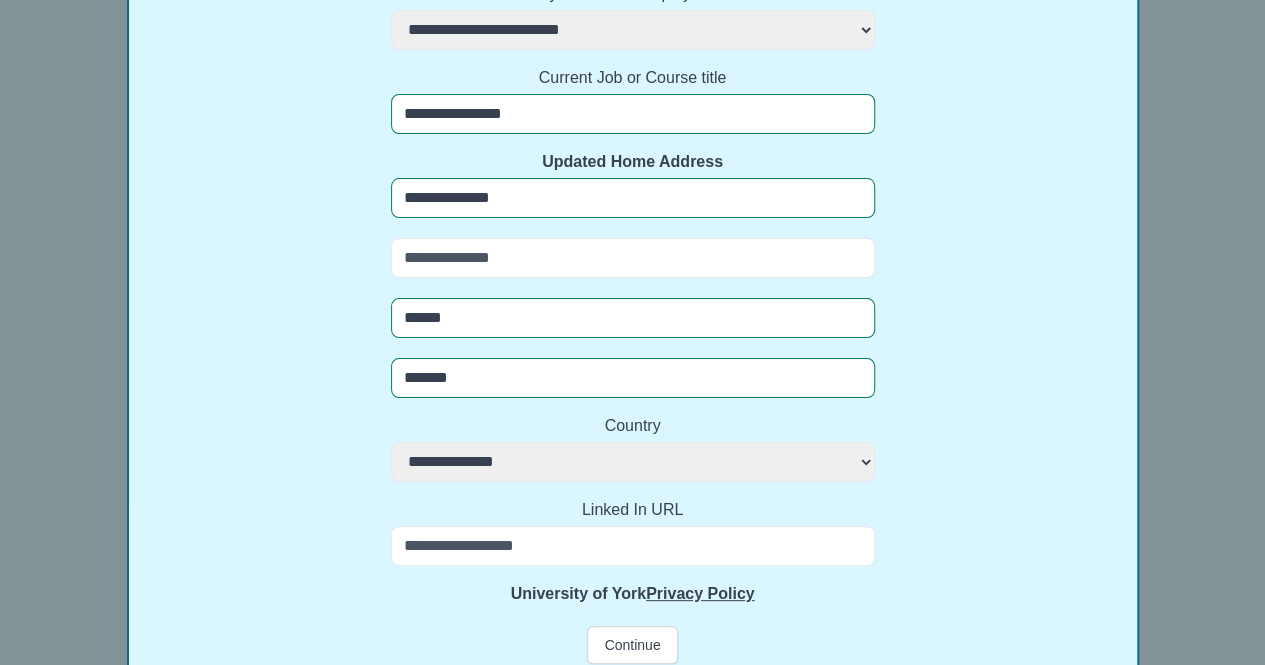 click on "**********" at bounding box center (633, 462) 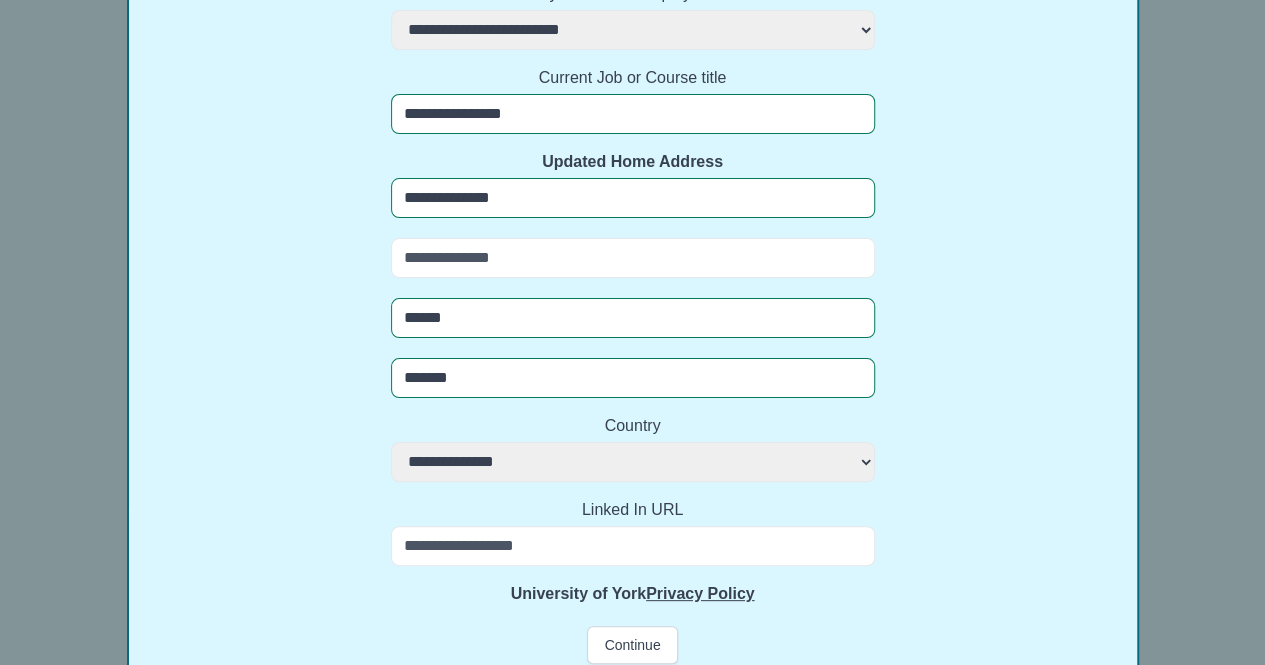 click on "**********" at bounding box center (633, 91) 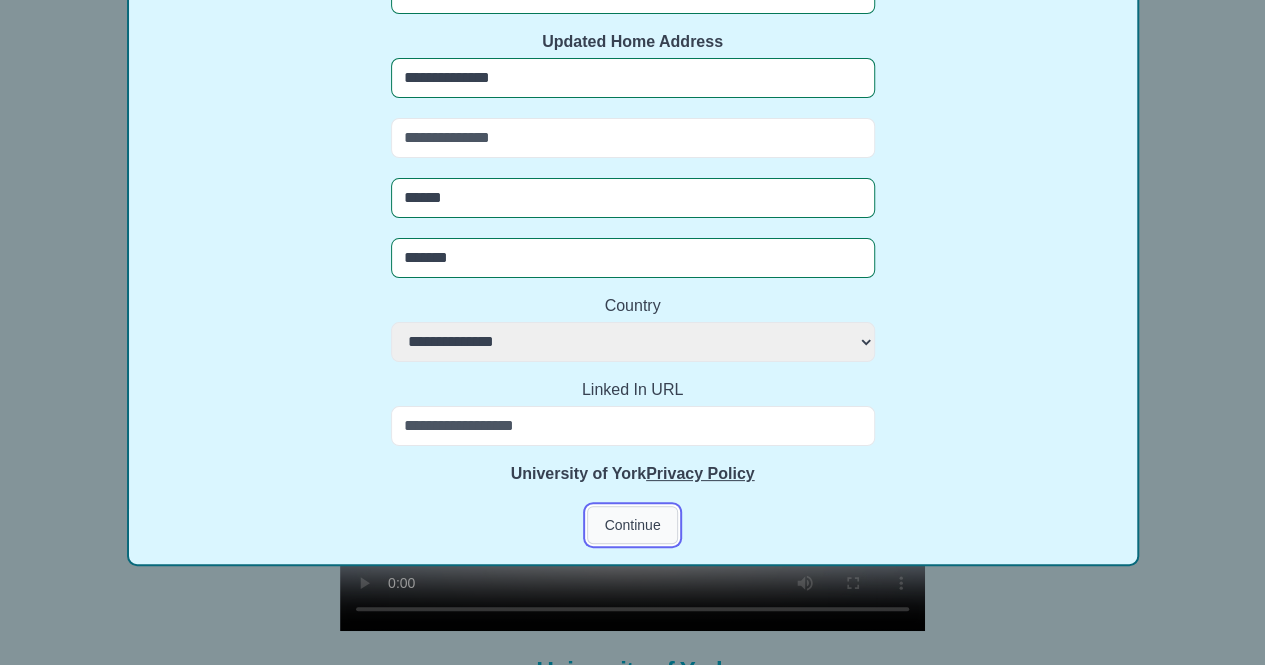 click on "Continue" at bounding box center (632, 525) 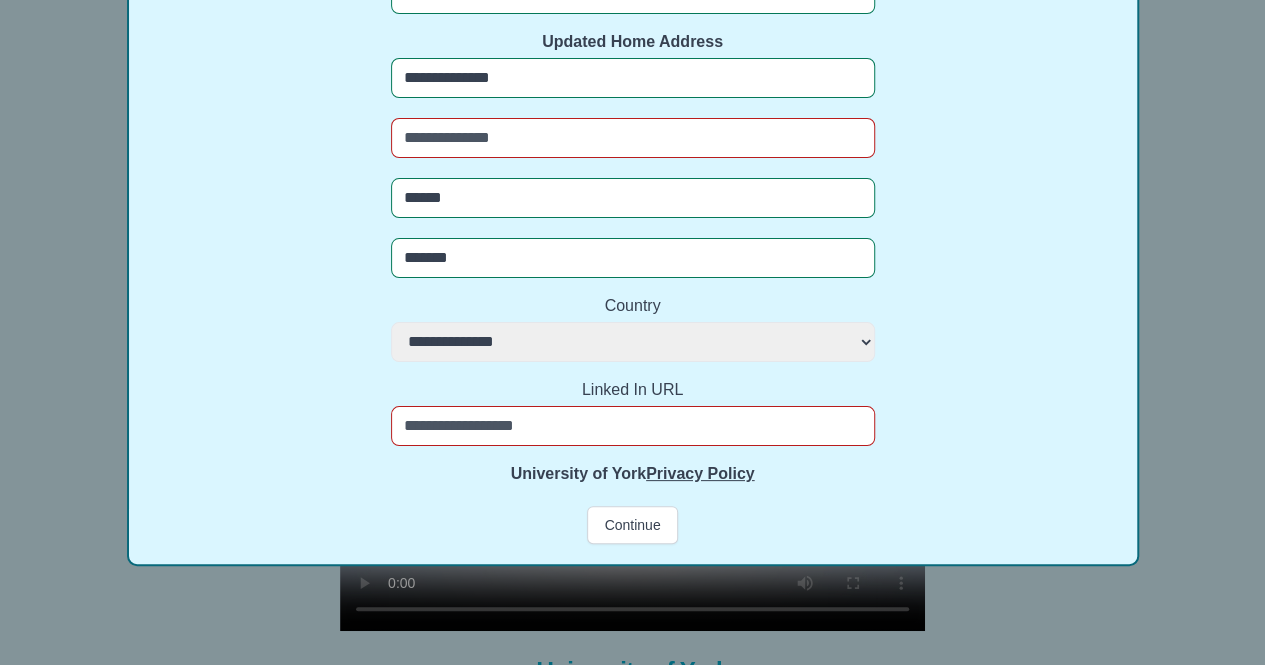 click on "Linked In URL" at bounding box center (633, 426) 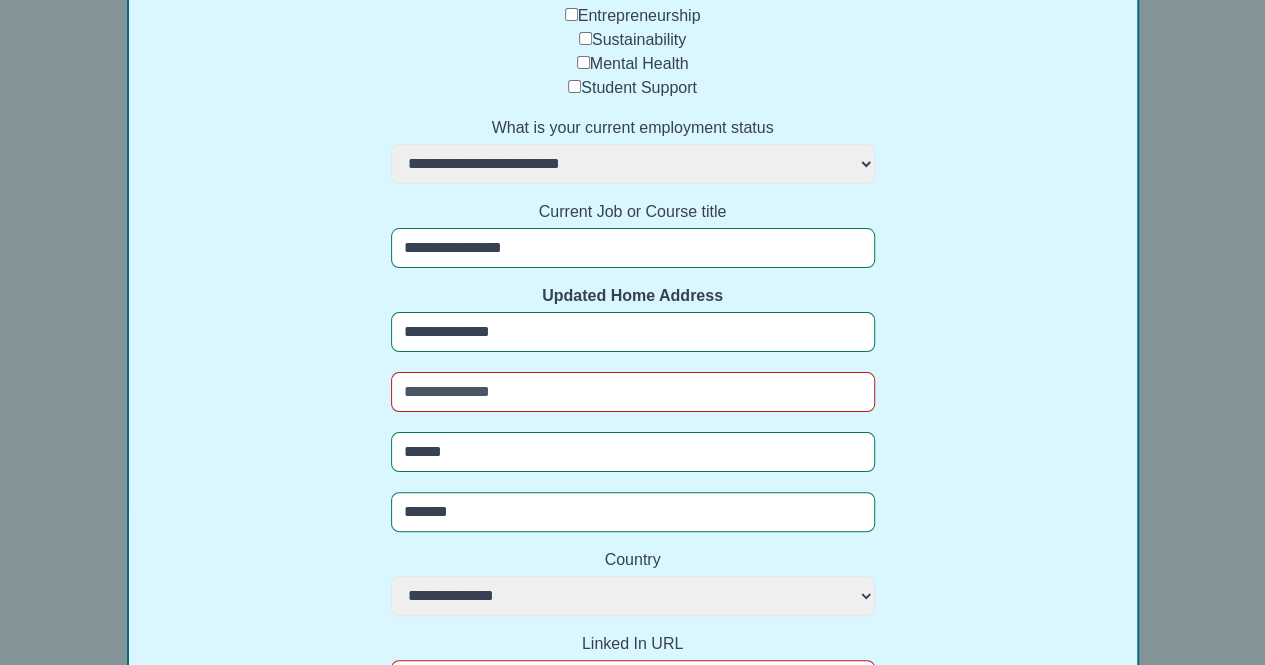 scroll, scrollTop: 836, scrollLeft: 0, axis: vertical 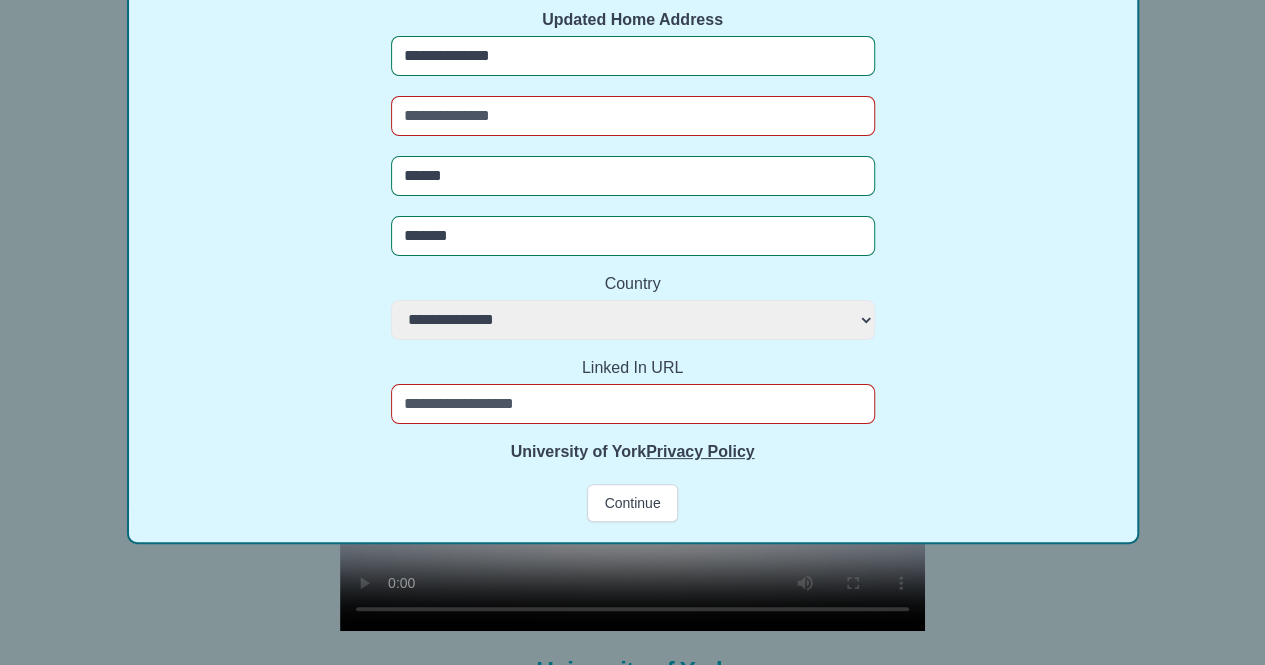 click on "**********" at bounding box center (633, 320) 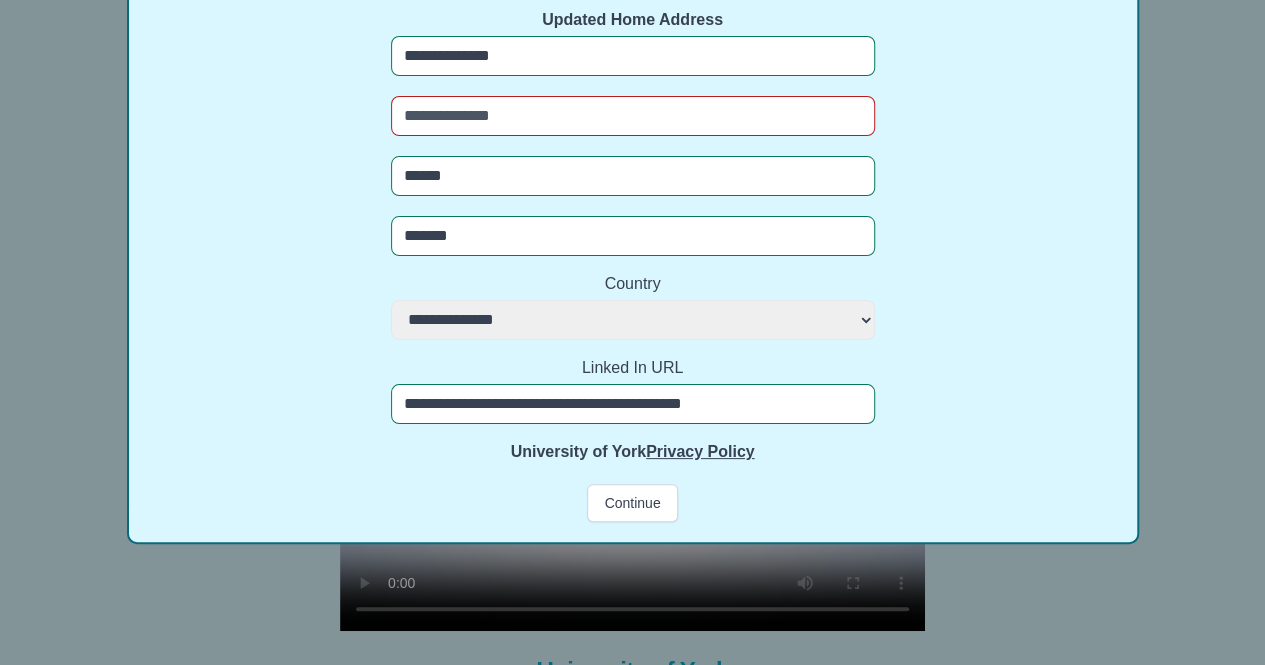 scroll, scrollTop: 581, scrollLeft: 0, axis: vertical 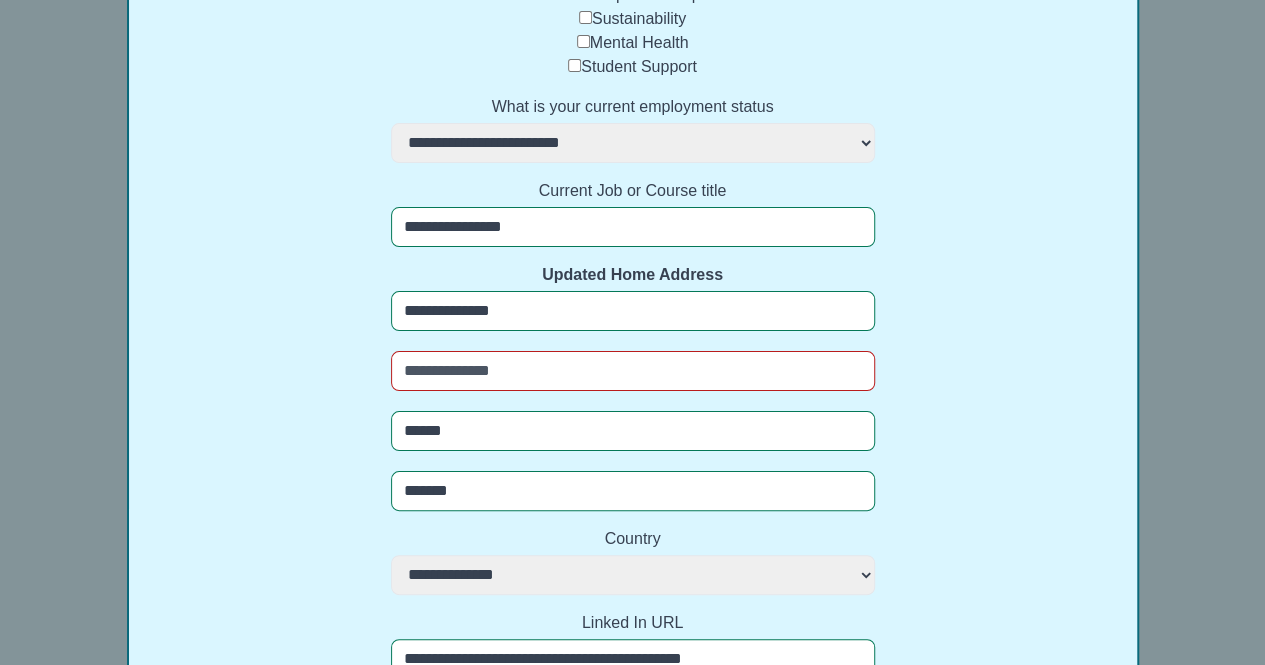 type on "**********" 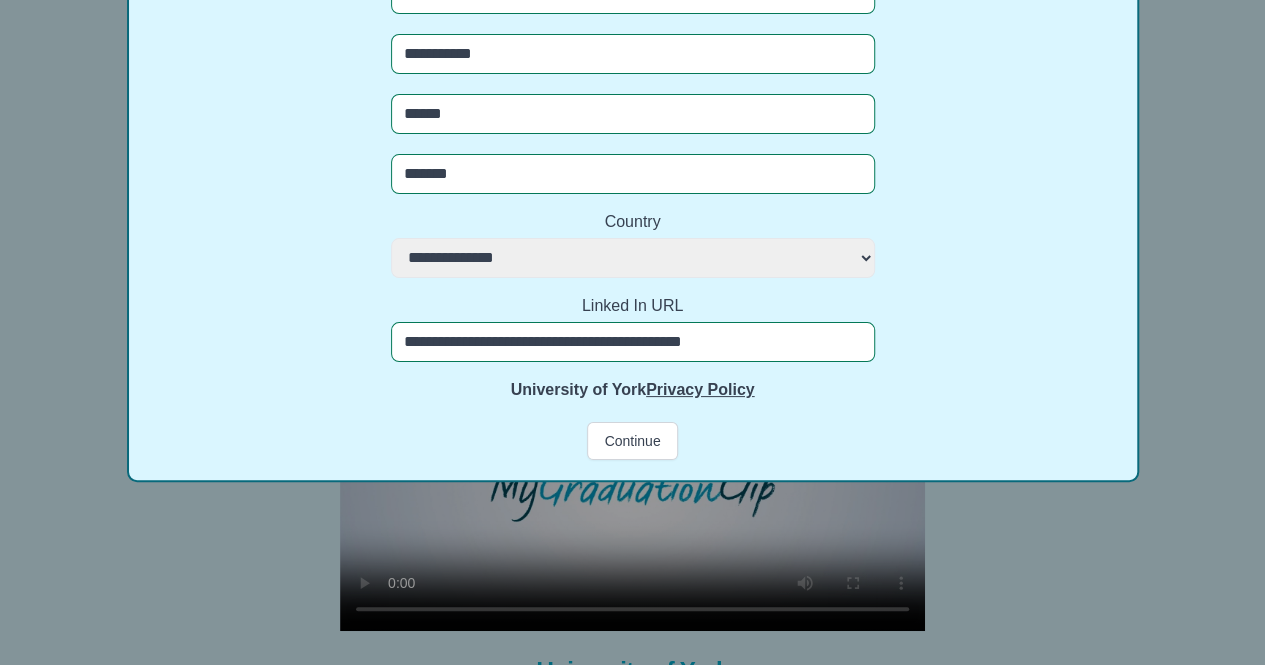 scroll, scrollTop: 898, scrollLeft: 0, axis: vertical 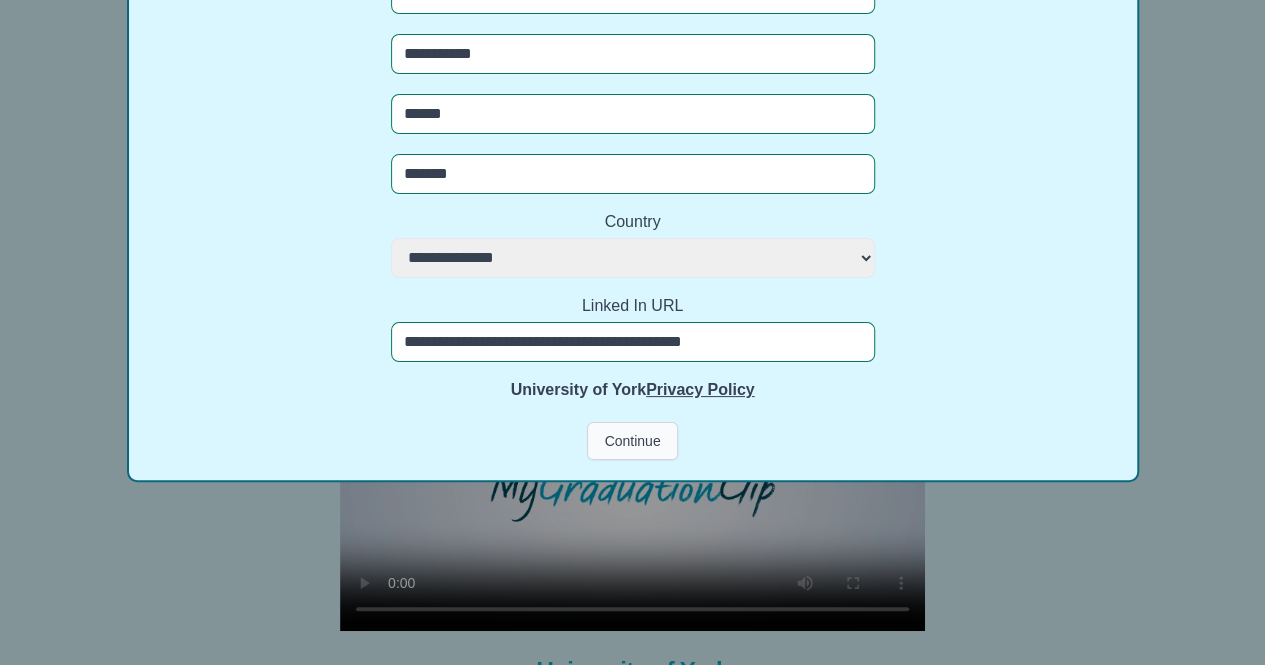 type on "**********" 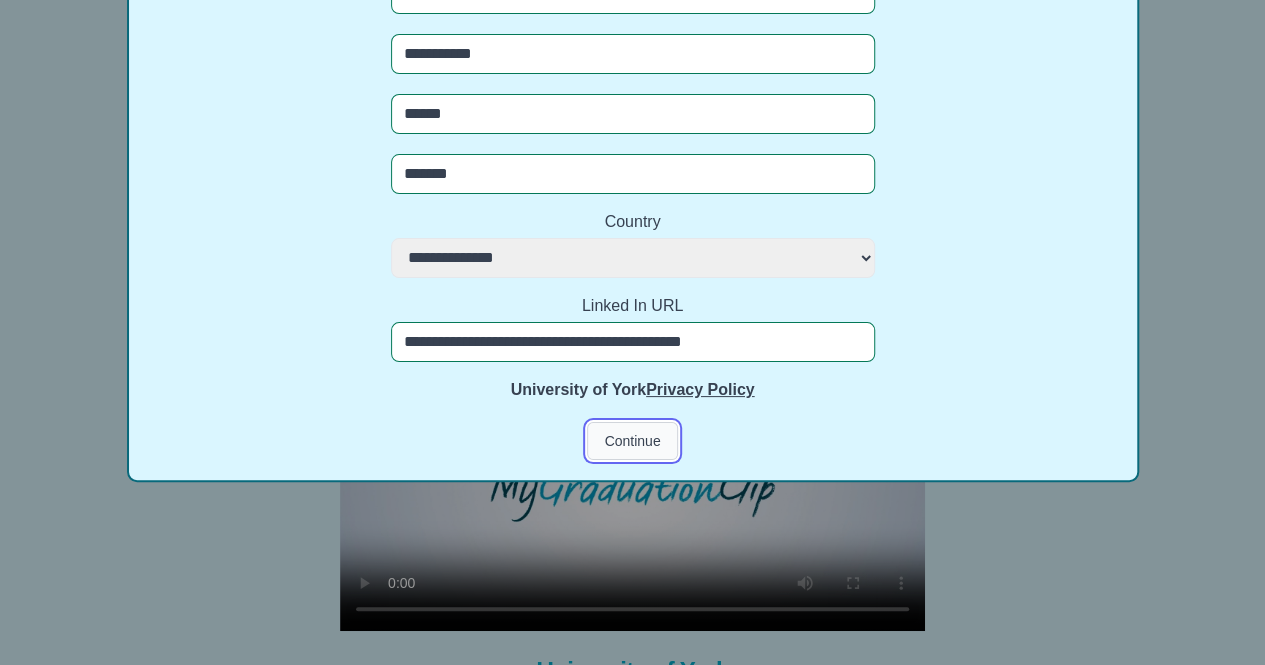 click on "Continue" at bounding box center (632, 441) 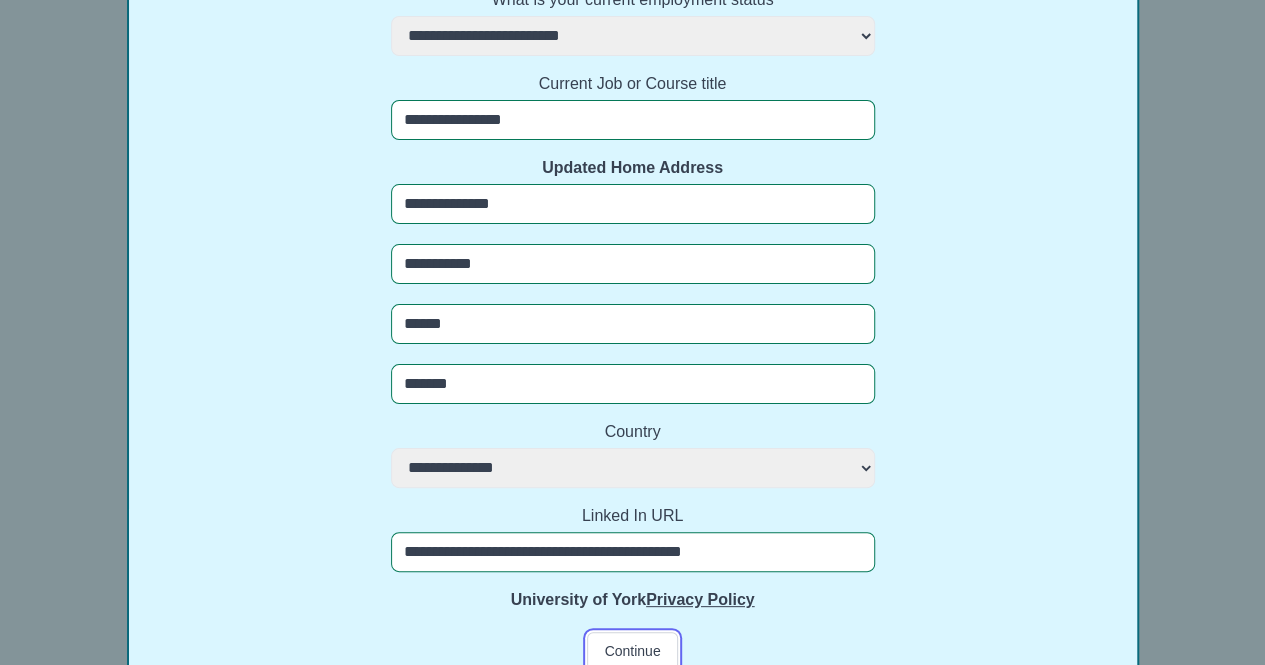scroll, scrollTop: 898, scrollLeft: 0, axis: vertical 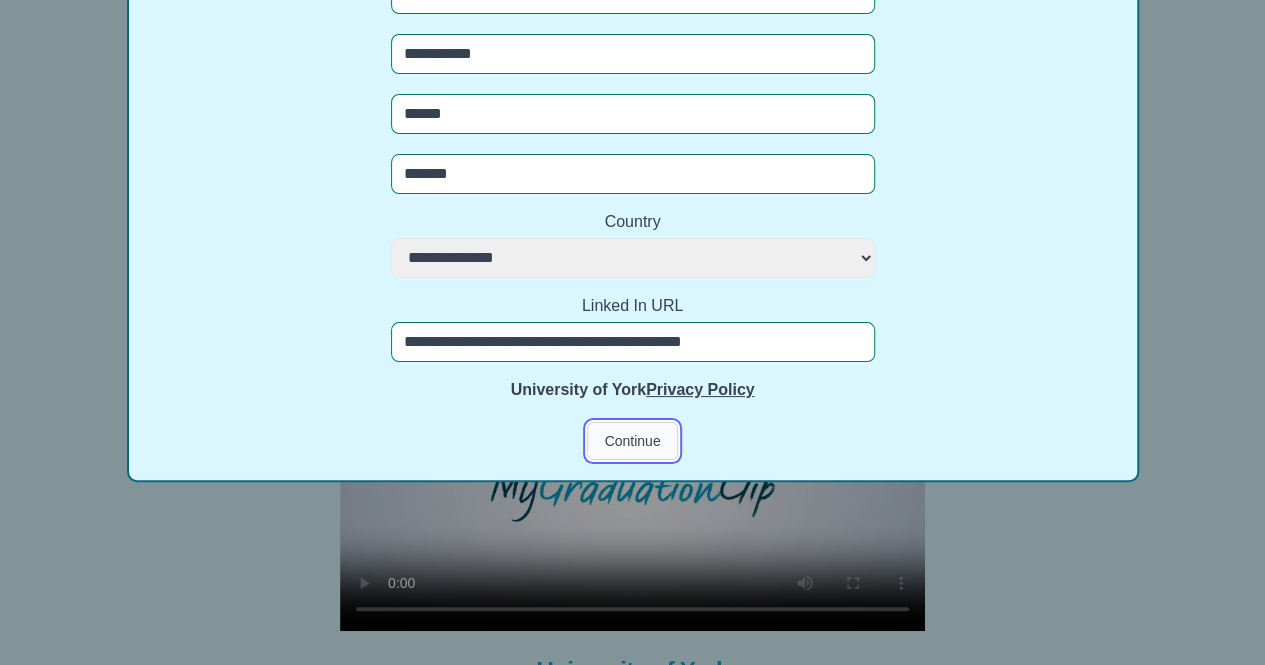 click on "Continue" at bounding box center [632, 441] 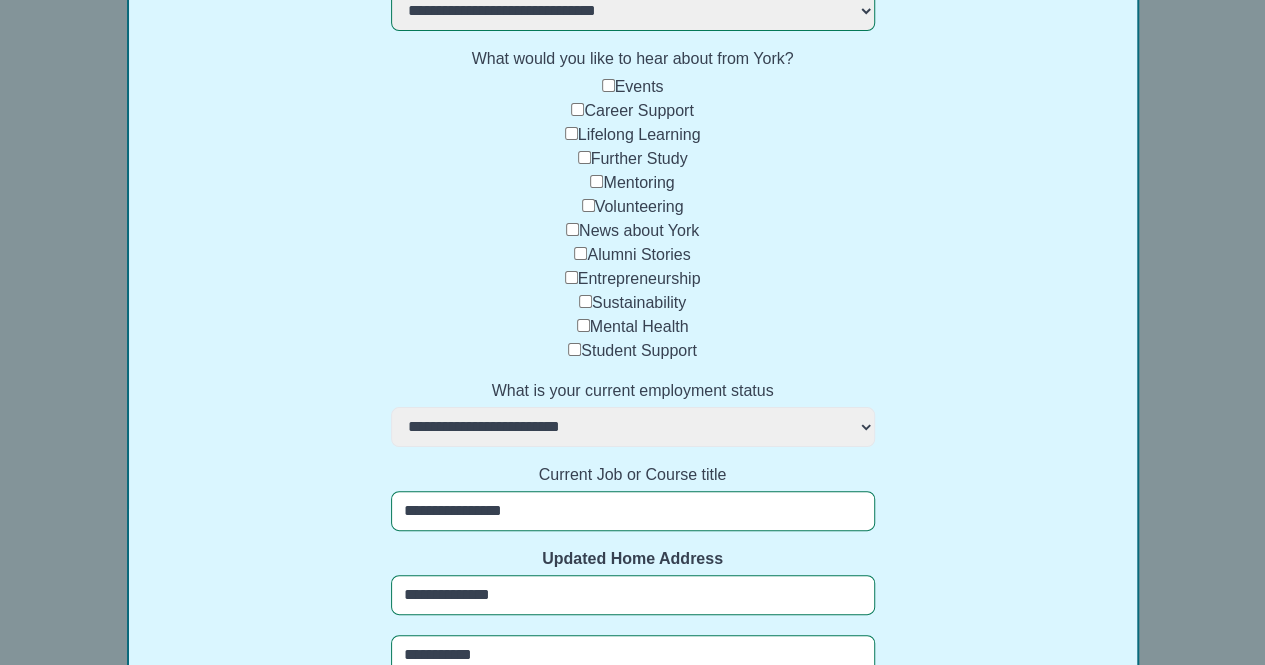 scroll, scrollTop: 223, scrollLeft: 0, axis: vertical 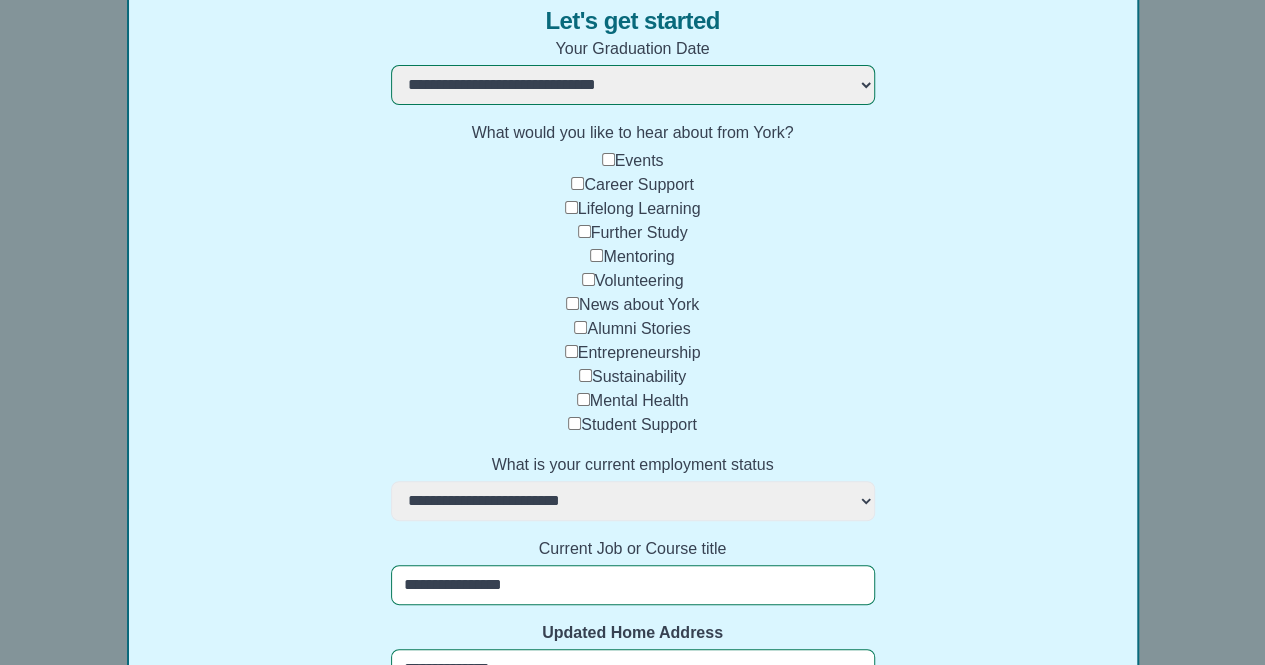 click on "News about York" at bounding box center [639, 304] 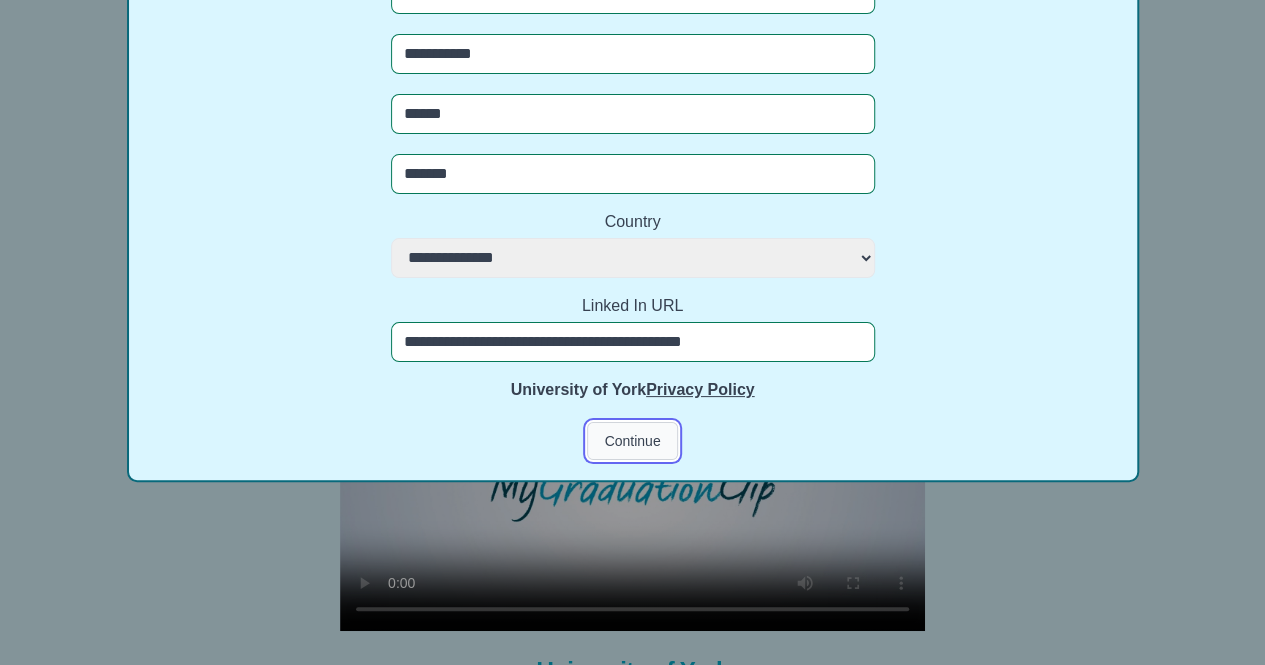 click on "Continue" at bounding box center [632, 441] 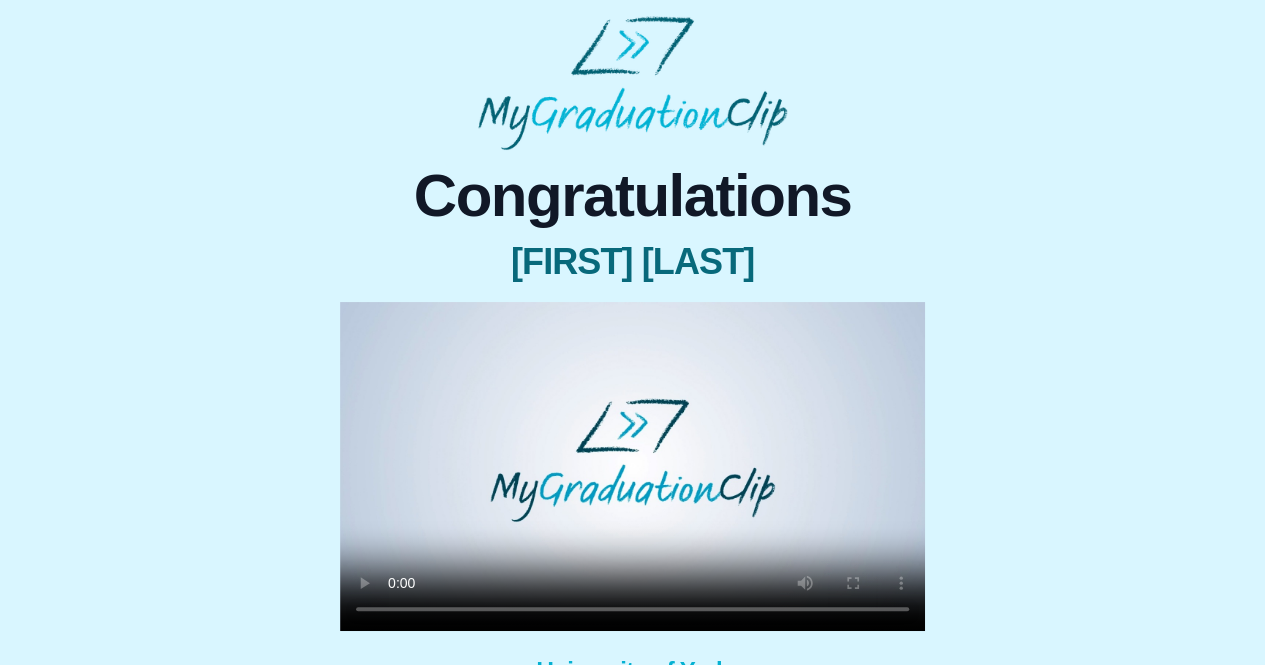 click at bounding box center (632, 466) 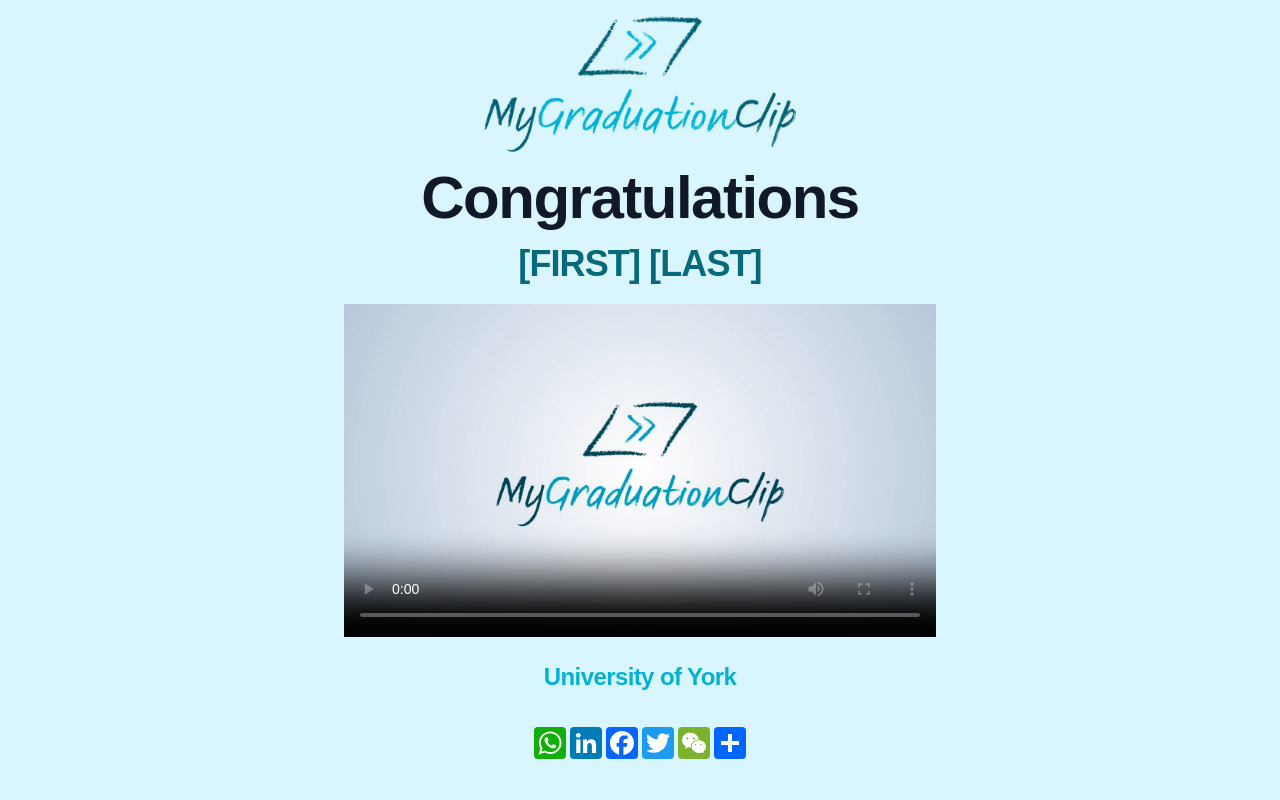 type 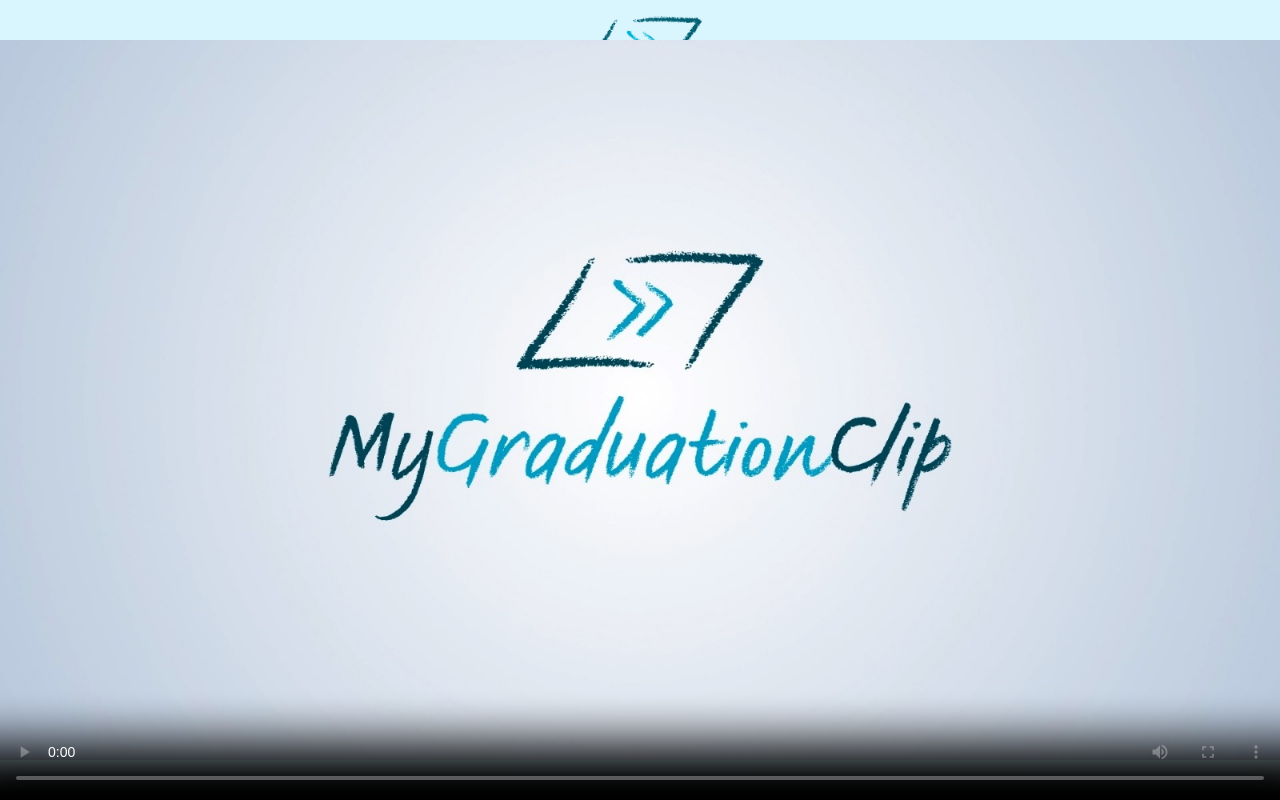 click at bounding box center (640, 400) 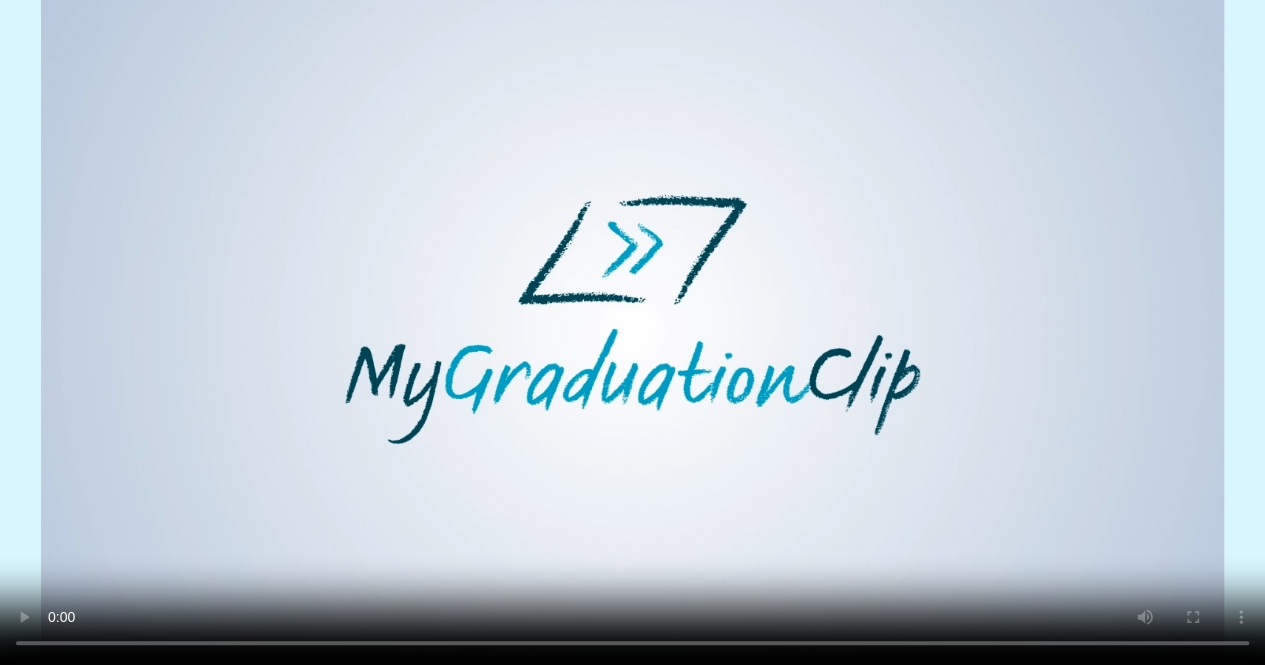 scroll, scrollTop: 206, scrollLeft: 0, axis: vertical 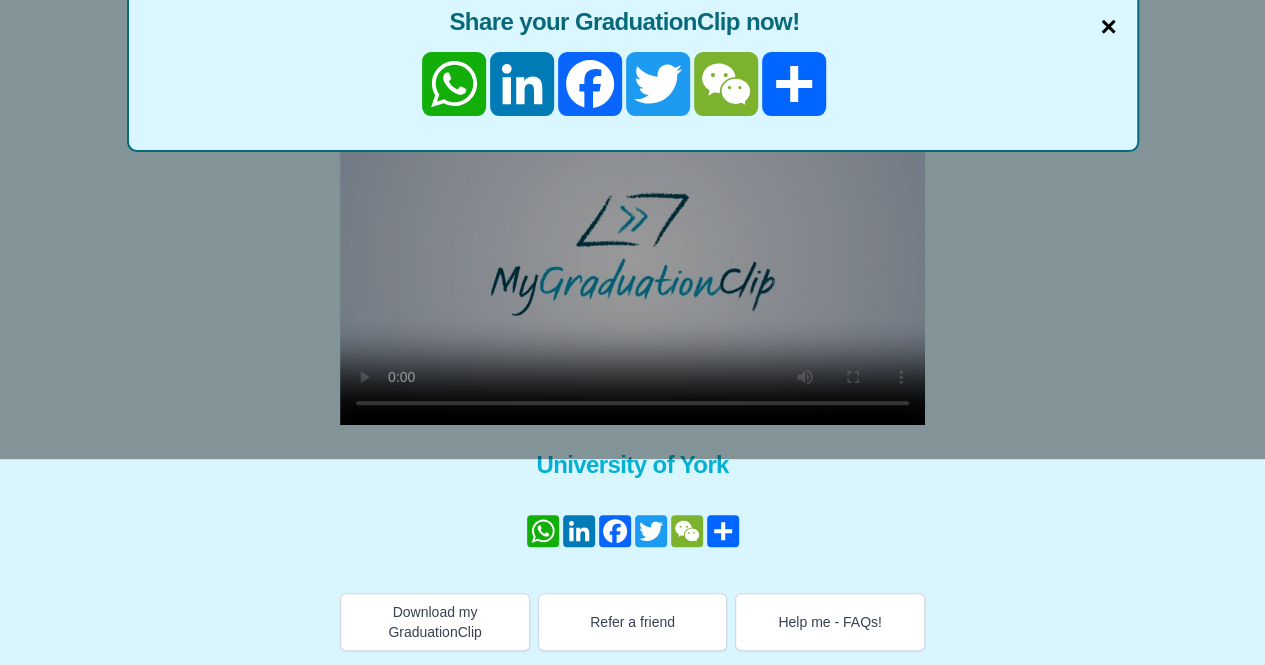 click on "×" at bounding box center (1108, 27) 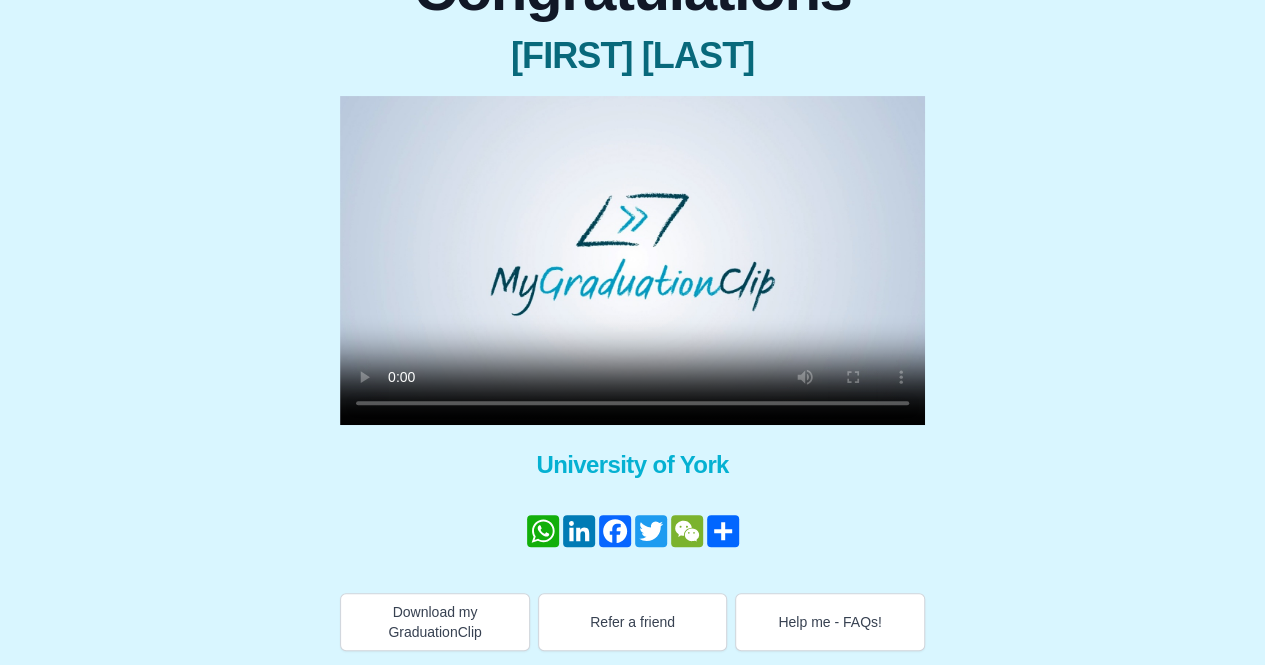 scroll, scrollTop: 206, scrollLeft: 0, axis: vertical 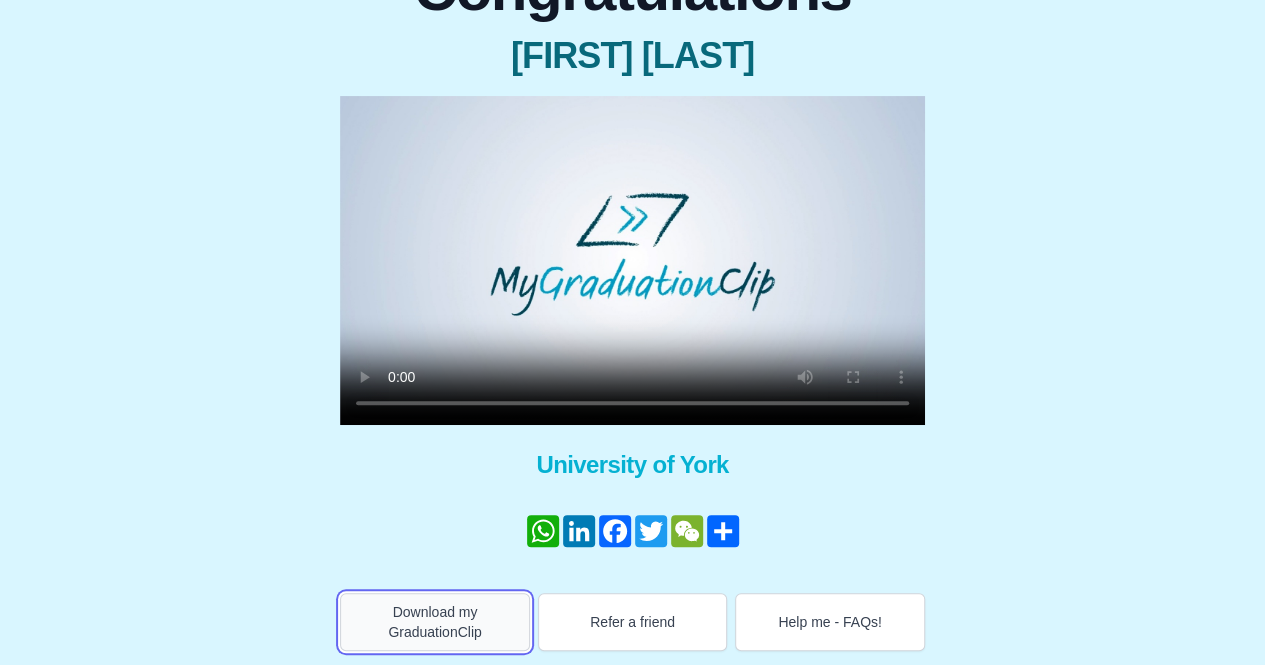 click on "Download my GraduationClip" at bounding box center (435, 622) 